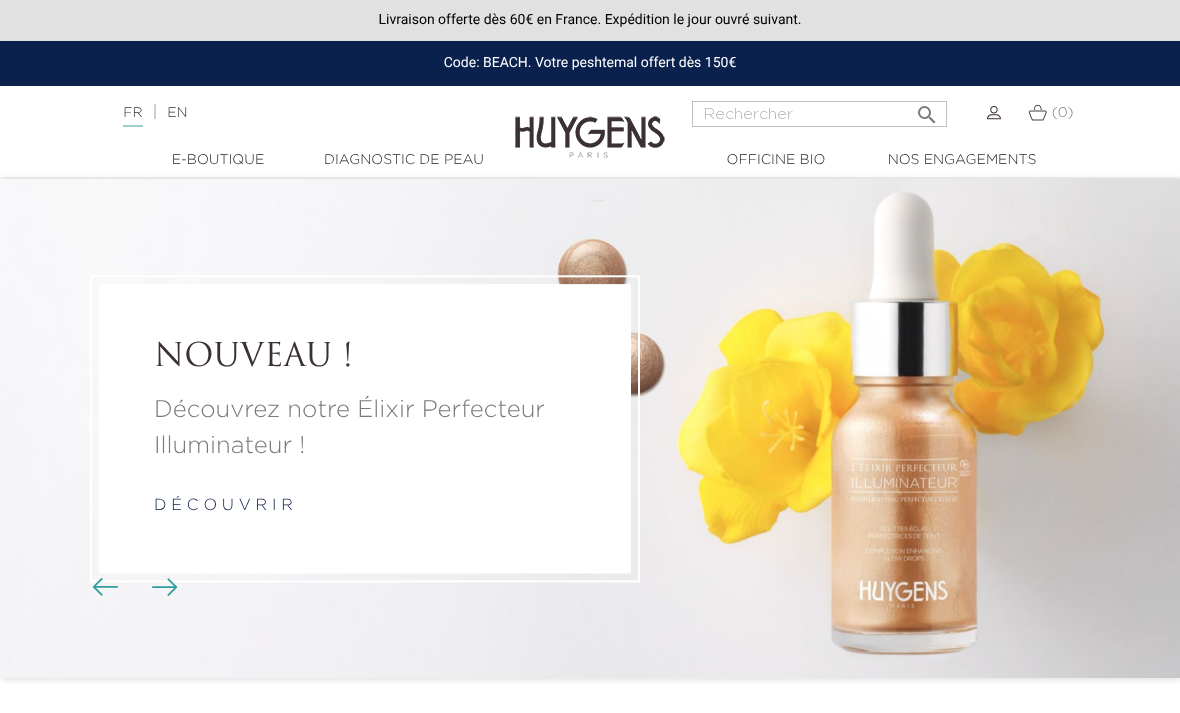scroll, scrollTop: 0, scrollLeft: 0, axis: both 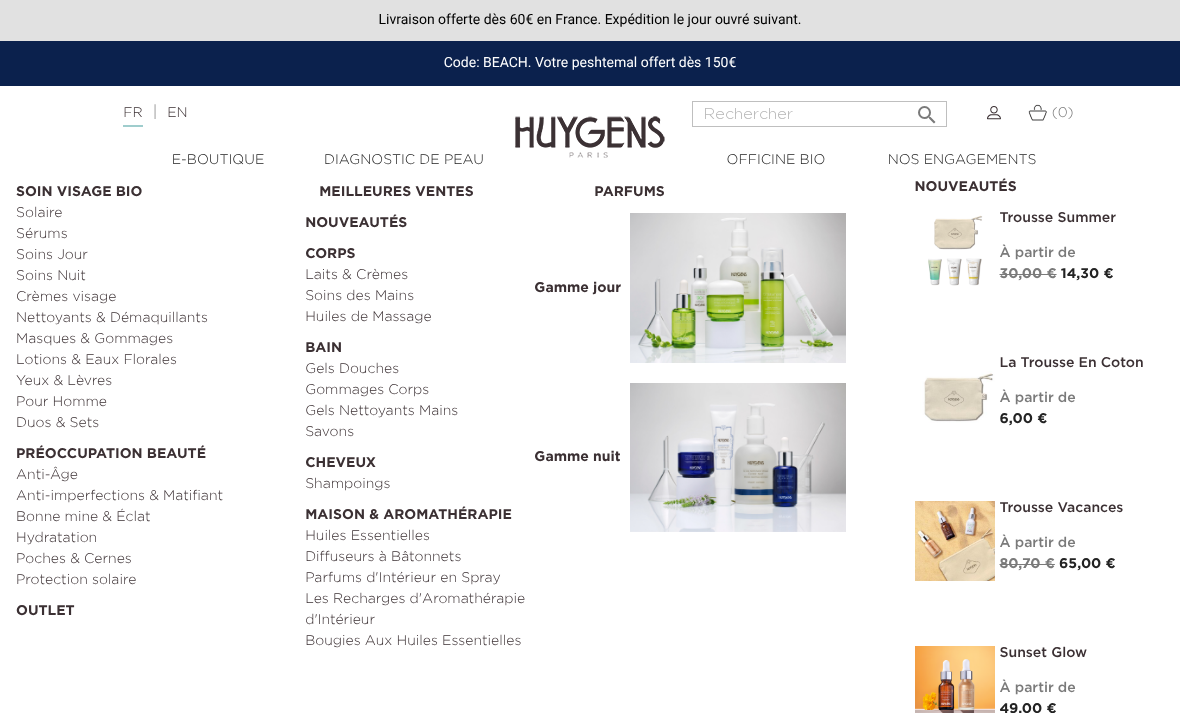 click on "Shampoings" at bounding box center (442, 484) 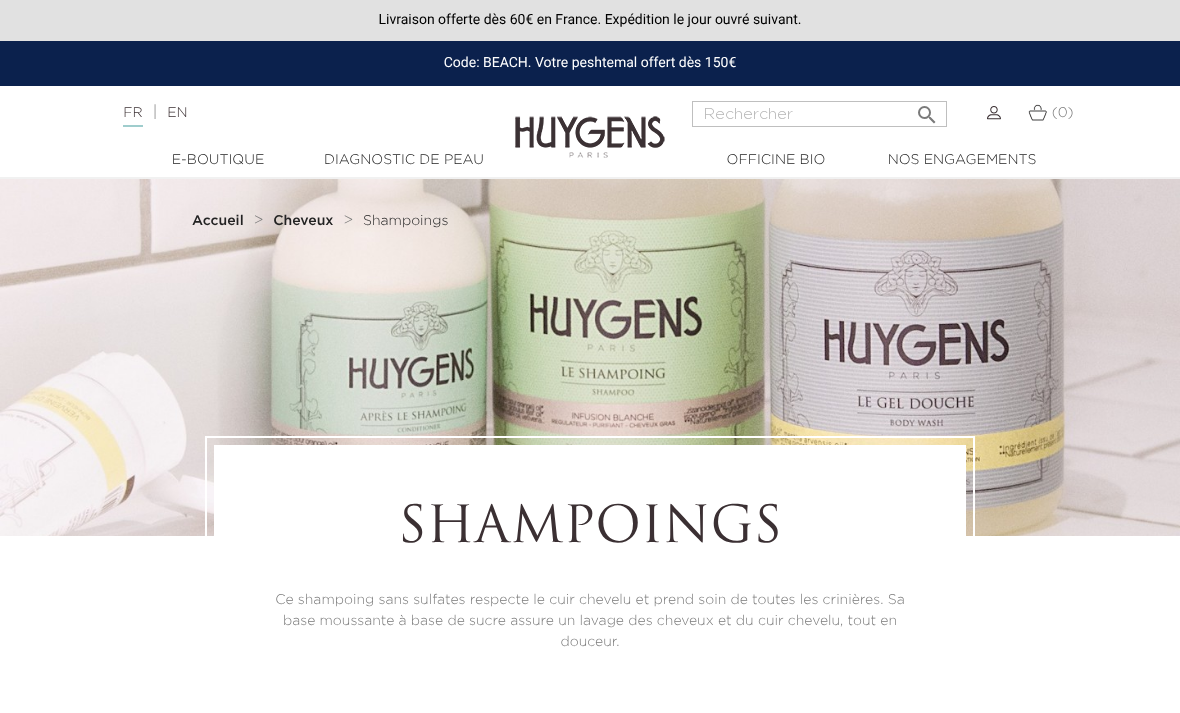 scroll, scrollTop: 0, scrollLeft: 0, axis: both 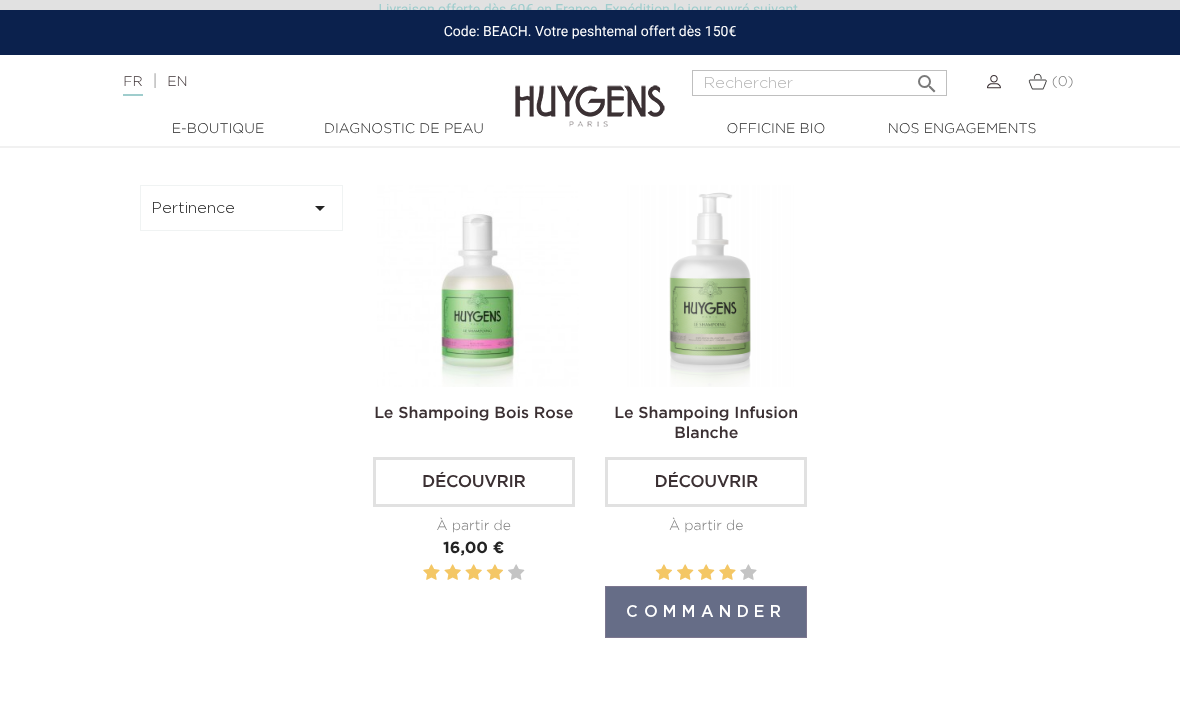 click at bounding box center [710, 286] 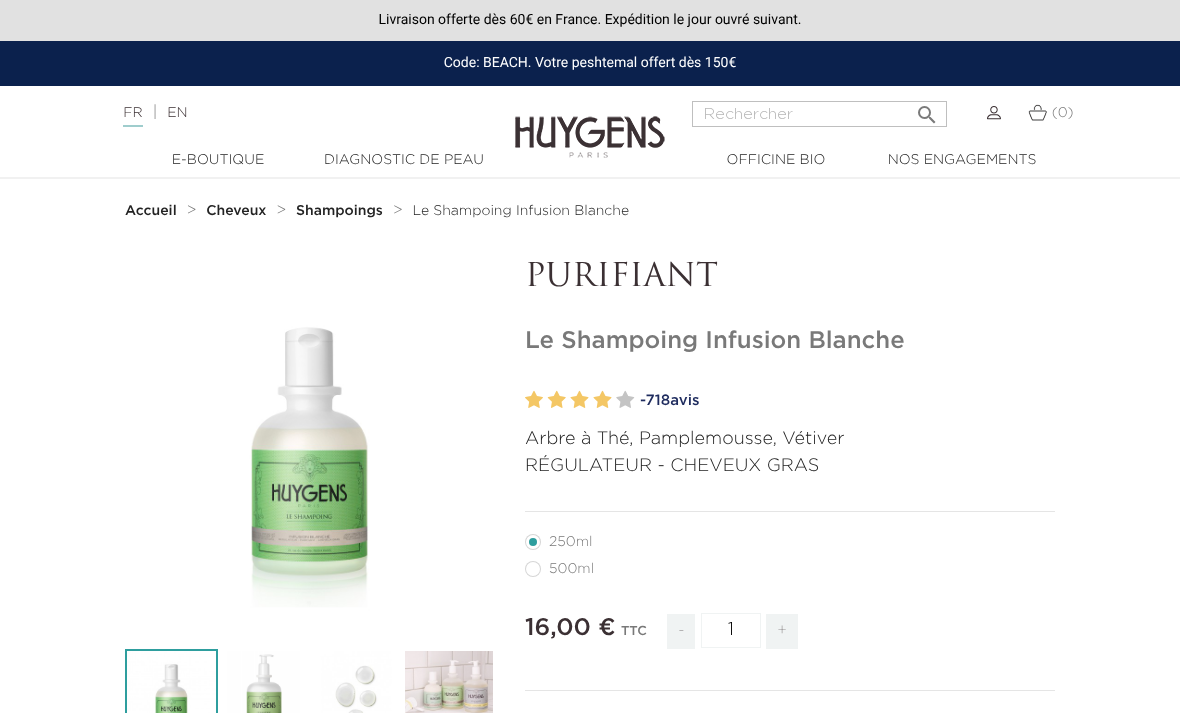 scroll, scrollTop: 0, scrollLeft: 0, axis: both 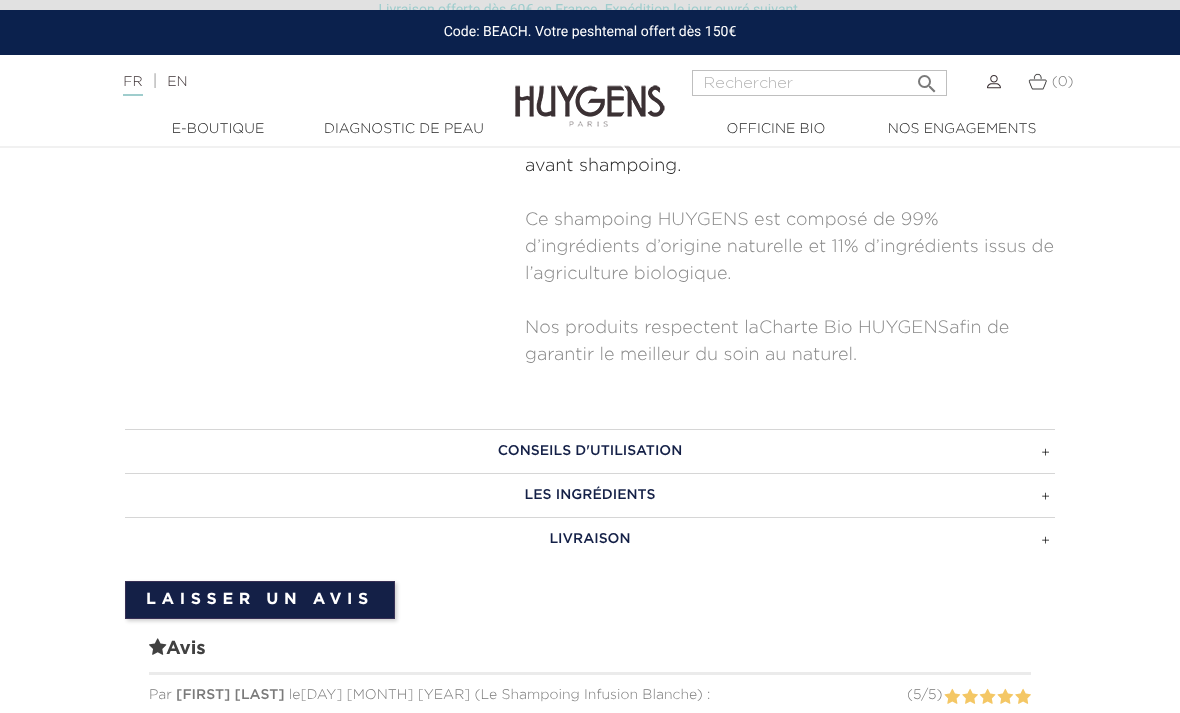 click on "LES INGRÉDIENTS" at bounding box center [590, 495] 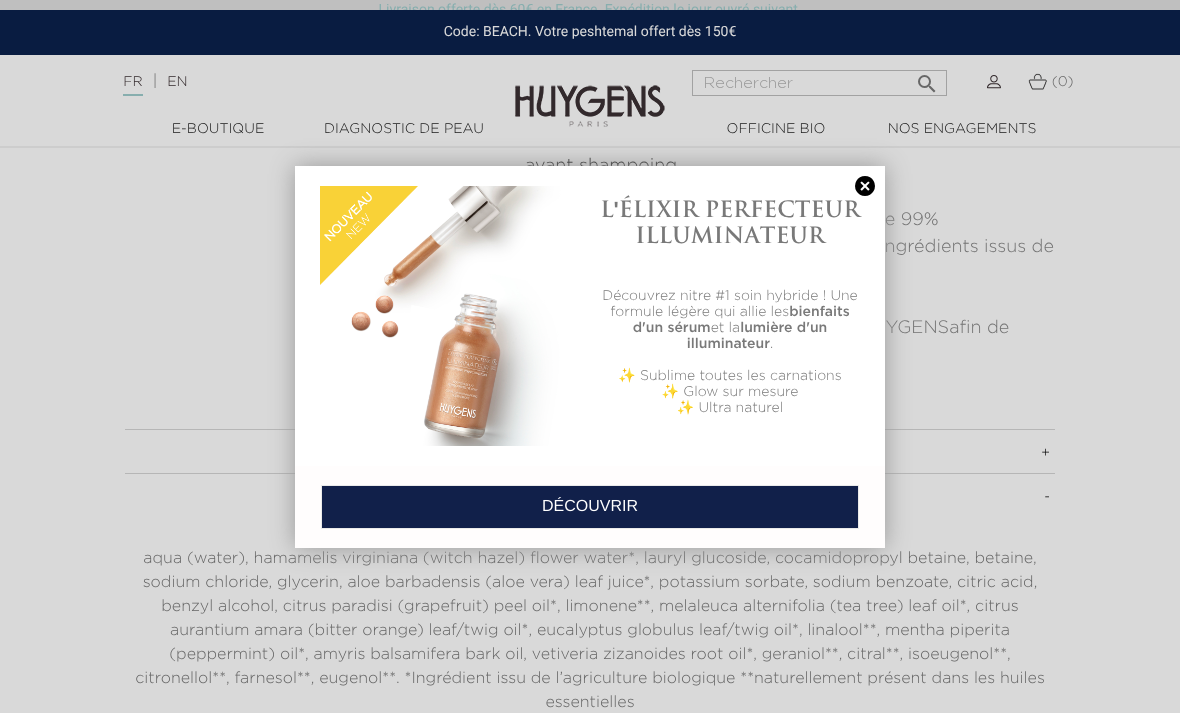 click at bounding box center (865, 186) 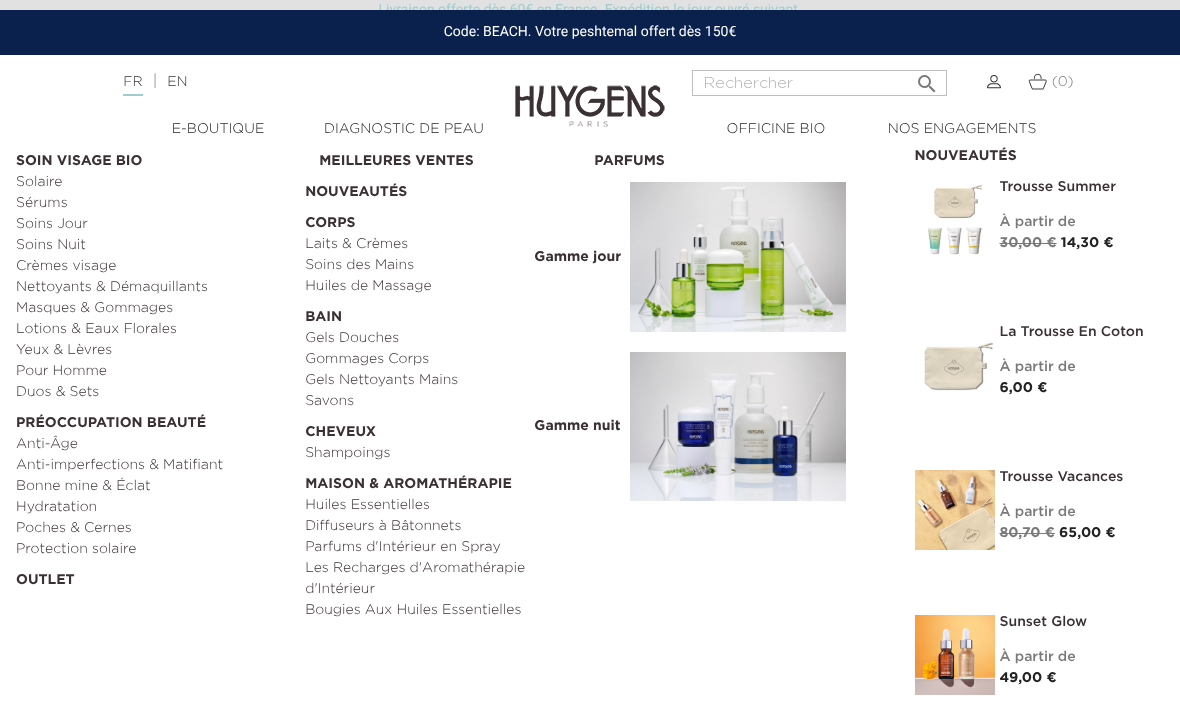 click on "OUTLET" at bounding box center [153, 575] 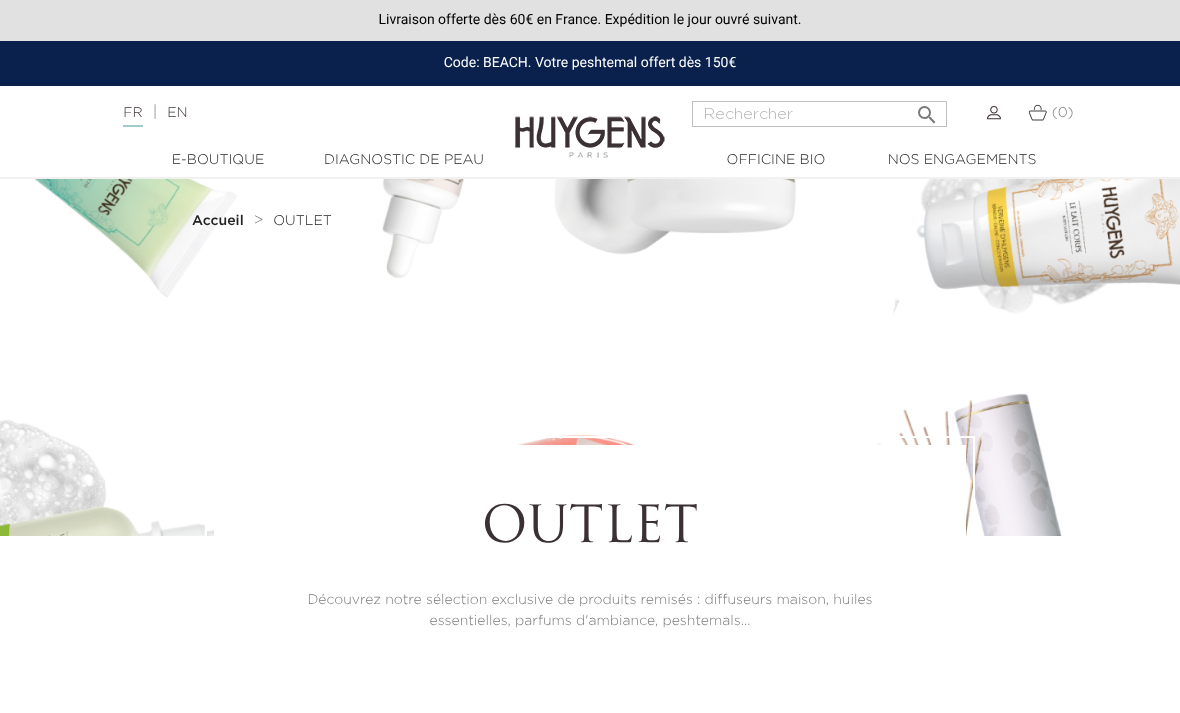 scroll, scrollTop: 0, scrollLeft: 0, axis: both 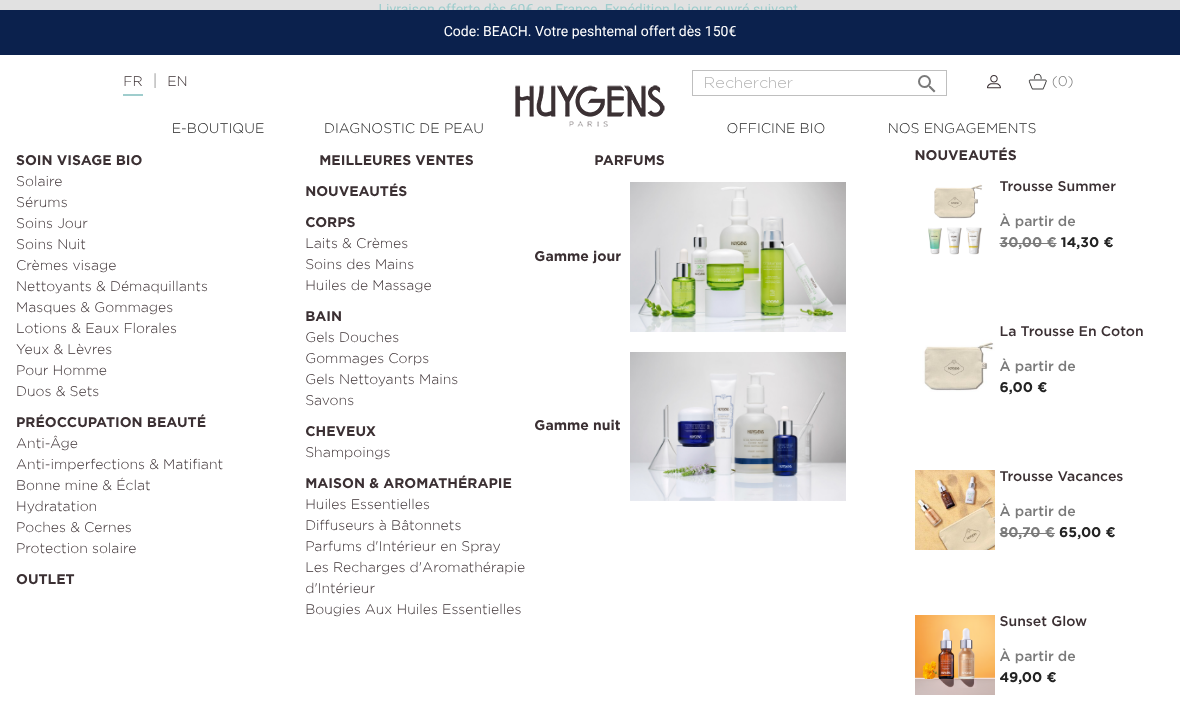 click on "Protection solaire" at bounding box center [153, 549] 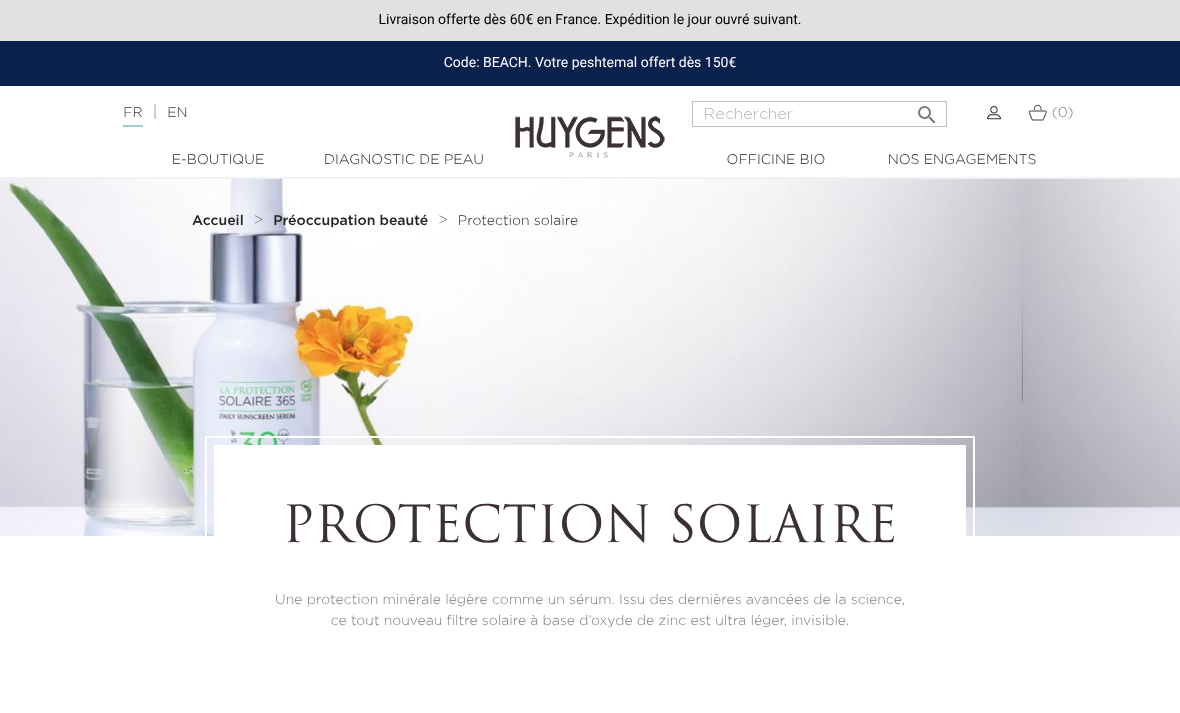 scroll, scrollTop: 0, scrollLeft: 0, axis: both 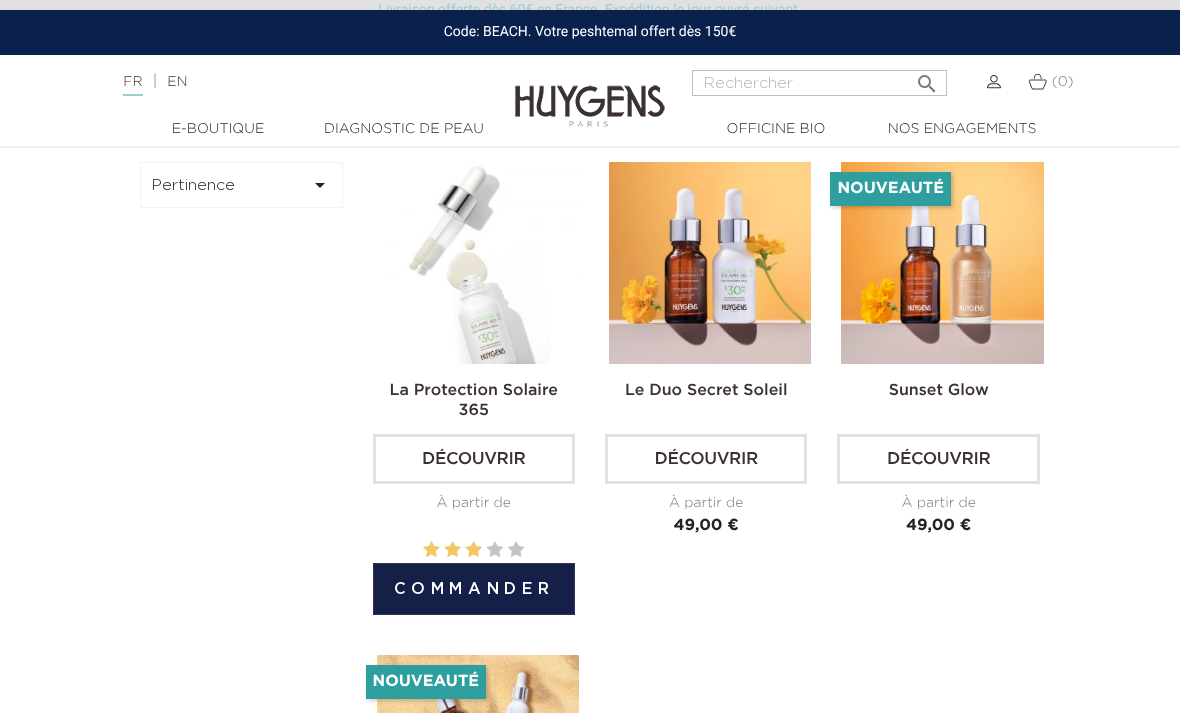 click at bounding box center (478, 263) 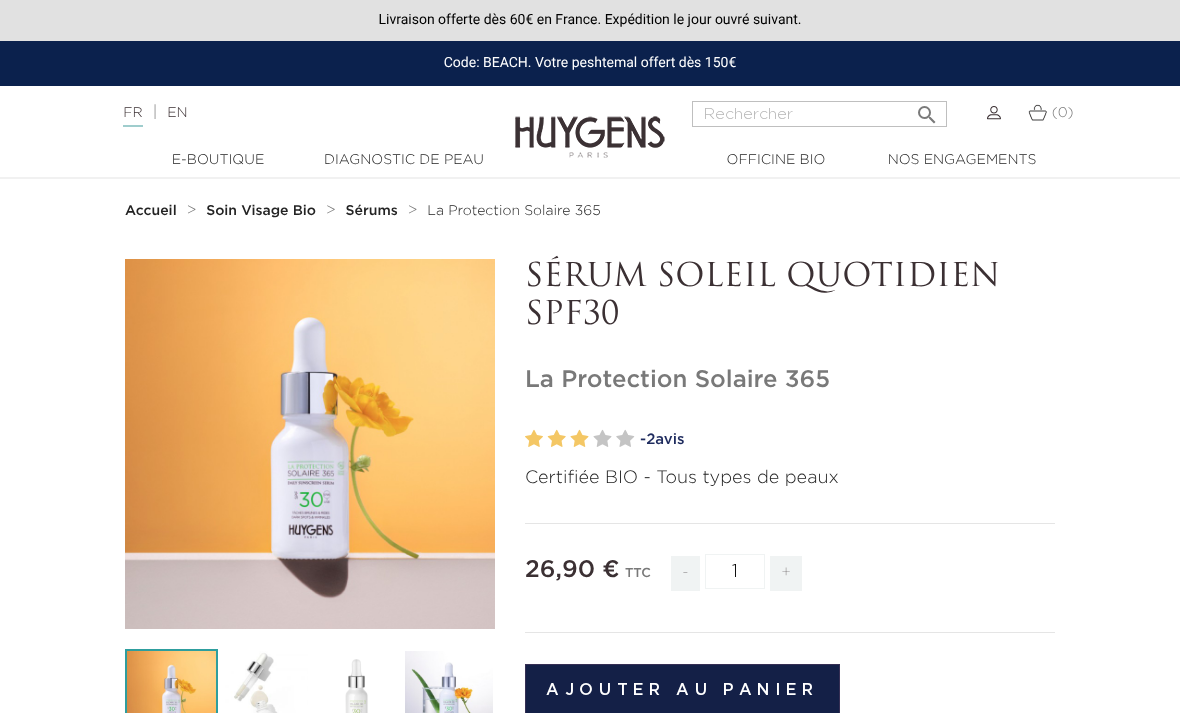 scroll, scrollTop: 0, scrollLeft: 0, axis: both 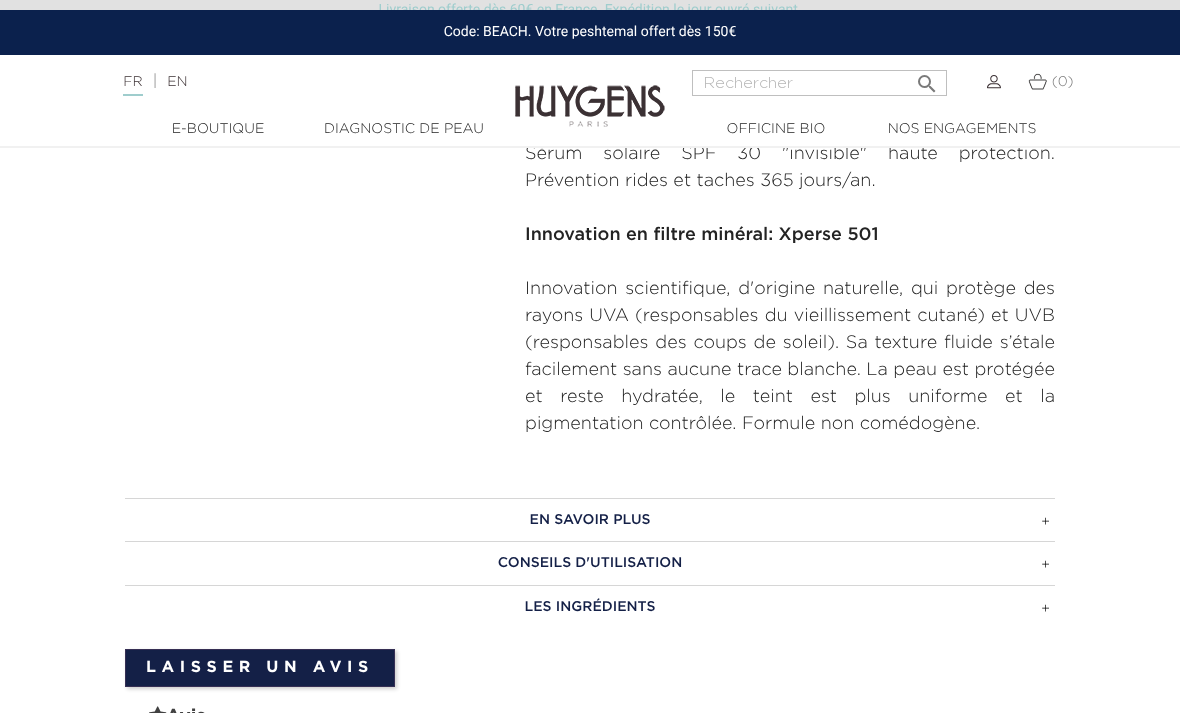 click on "EN SAVOIR PLUS" at bounding box center [590, 520] 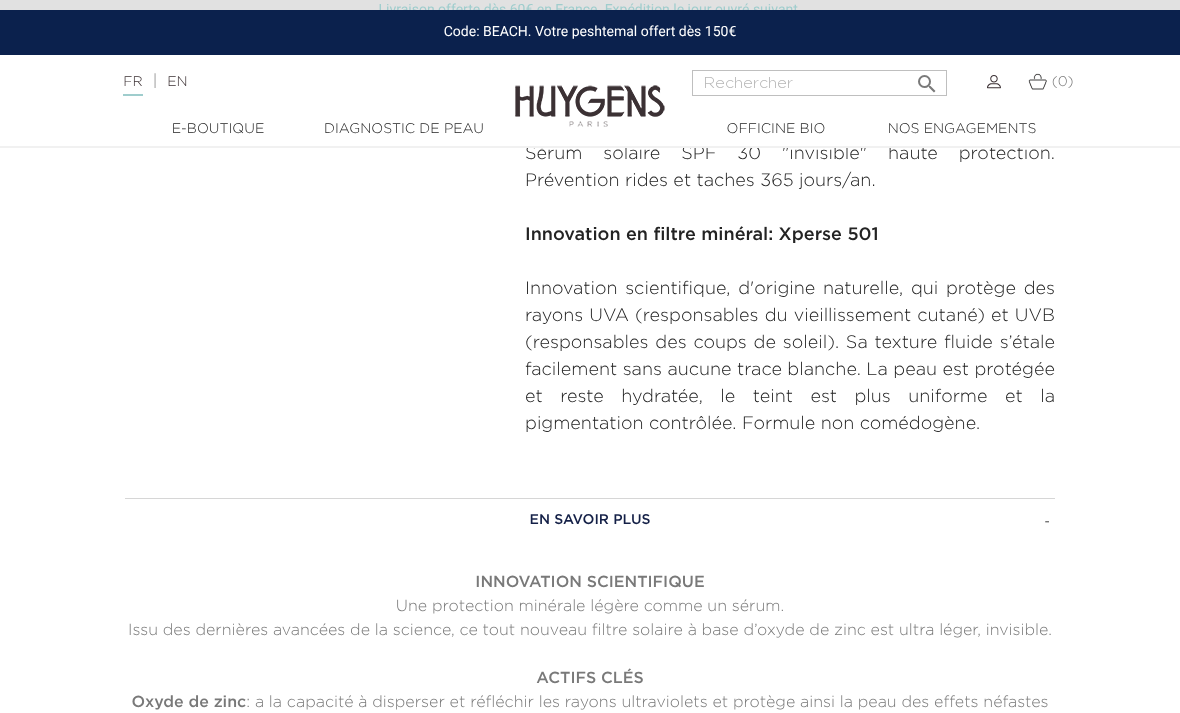 click on "EN SAVOIR PLUS
INNOVATION SCIENTIFIQUE
Une protection minérale légère comme un sérum.
Issu des dernières avancées de la science, ce tout nouveau filtre solaire à base d’oxyde de zinc est ultra léger, invisible.
ACTIFS CLÉS
Oxyde de zinc
L’huile de karanja  : utilisée depuis longtemps dans la médecine ayurvédique, le karanja est une protection SPF végétale riche en oméga 6, flavonoïdes et propriétés antioxydantes. Protège contre les rayons UV et prévient le vieillissement prématuré de la peau.
2" at bounding box center [590, 966] 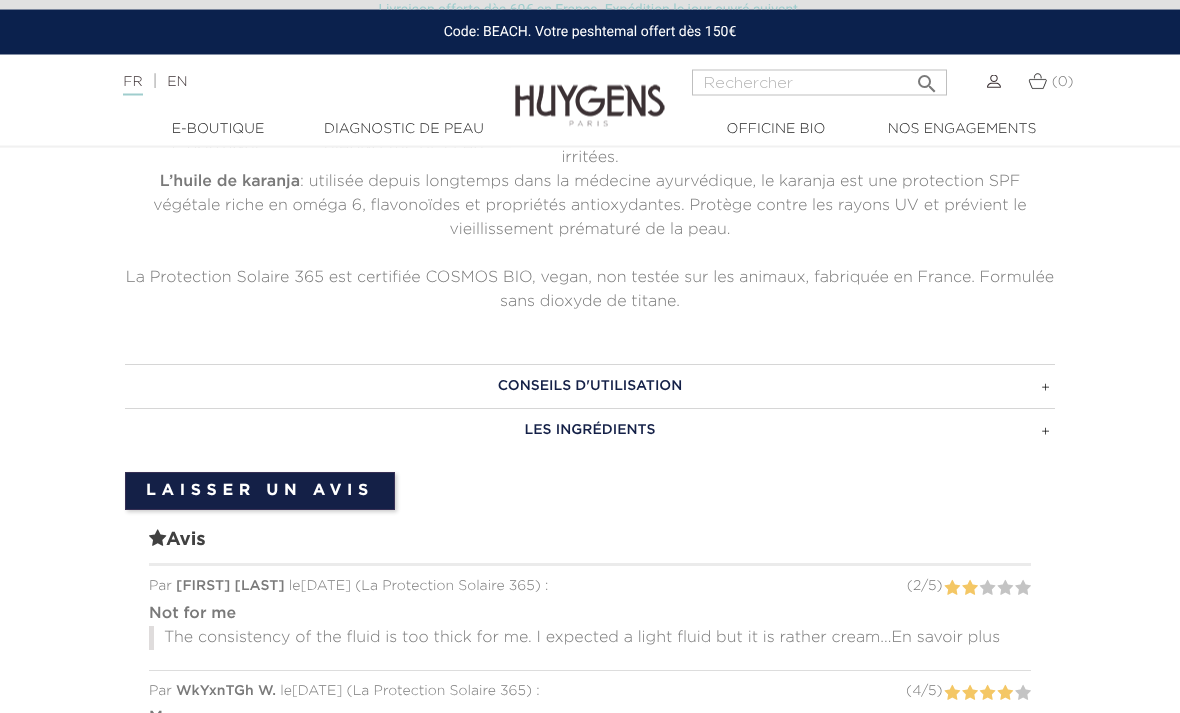 click on "CONSEILS D'UTILISATION" at bounding box center [590, 387] 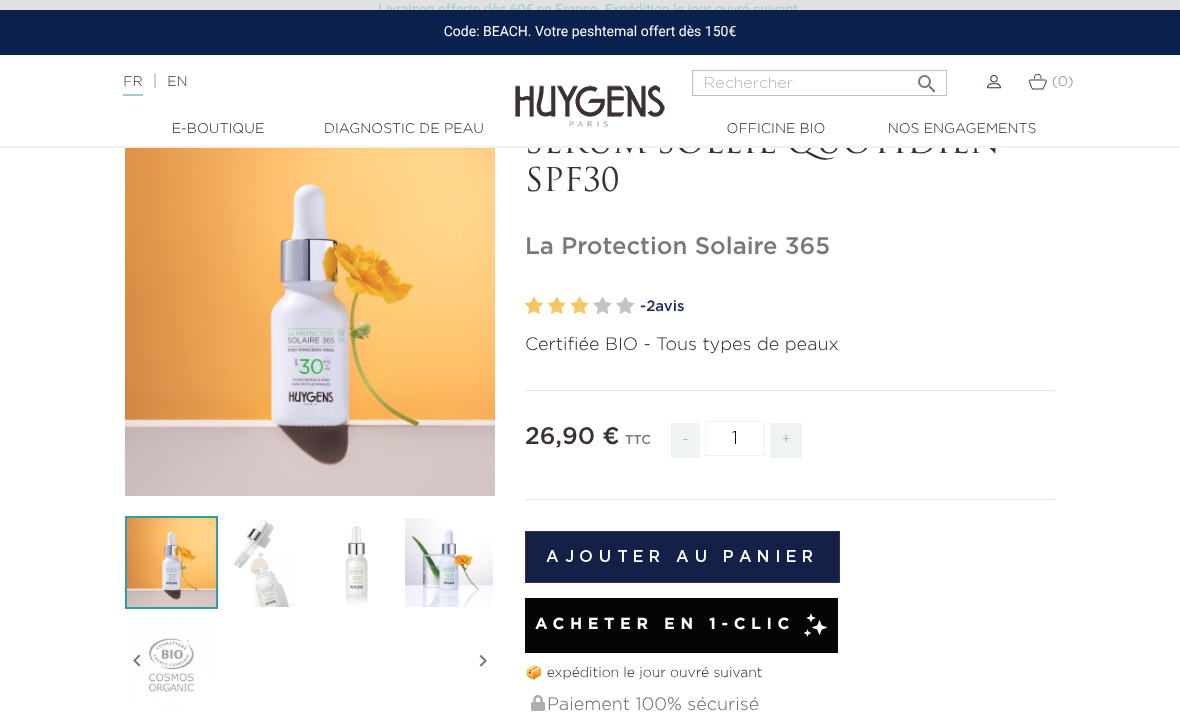scroll, scrollTop: 124, scrollLeft: 0, axis: vertical 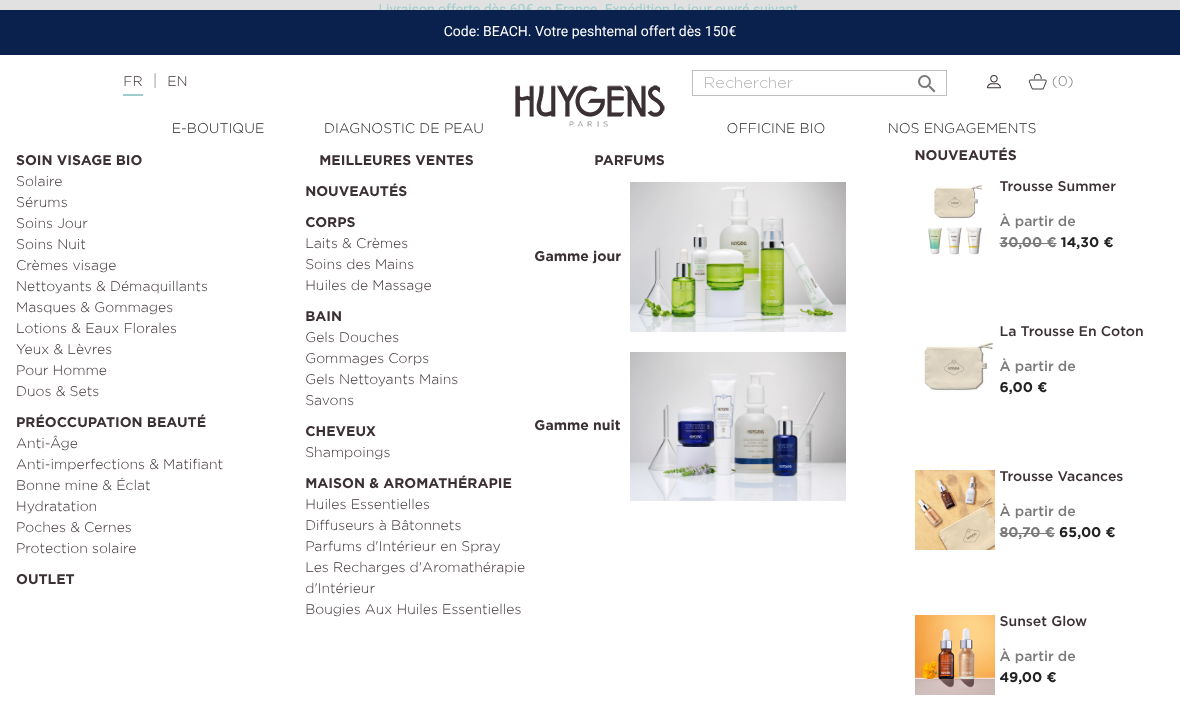 click on "Poches & Cernes" at bounding box center (153, 528) 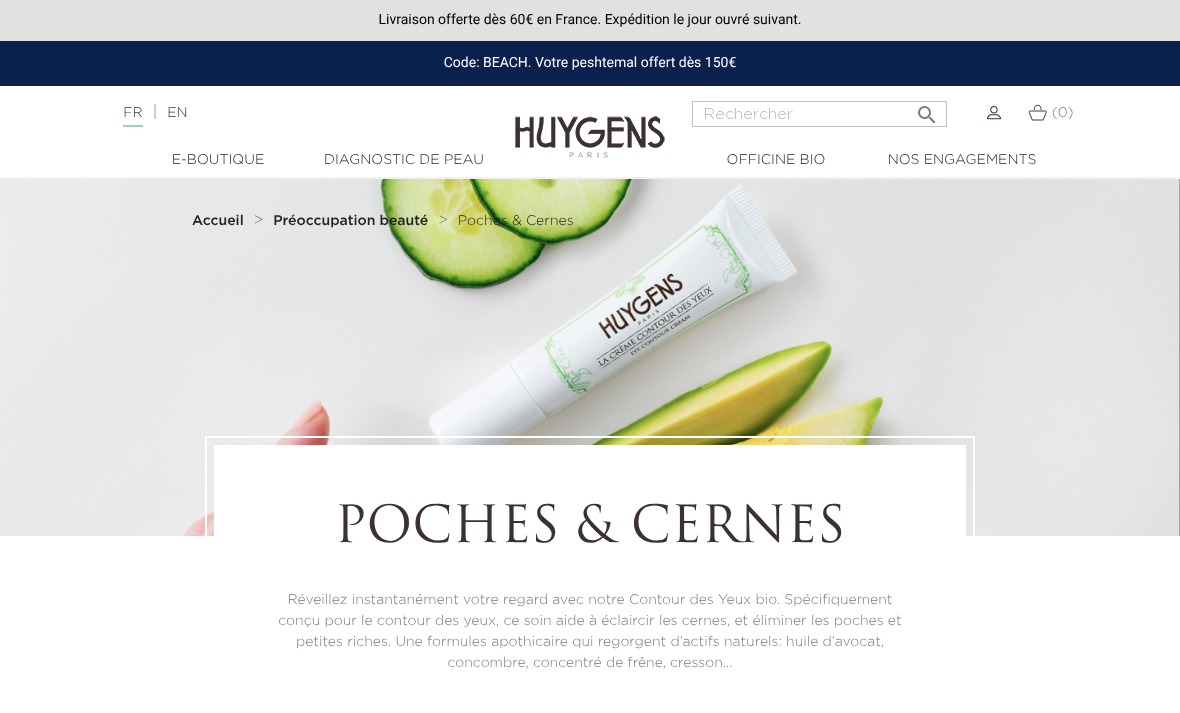 scroll, scrollTop: 0, scrollLeft: 0, axis: both 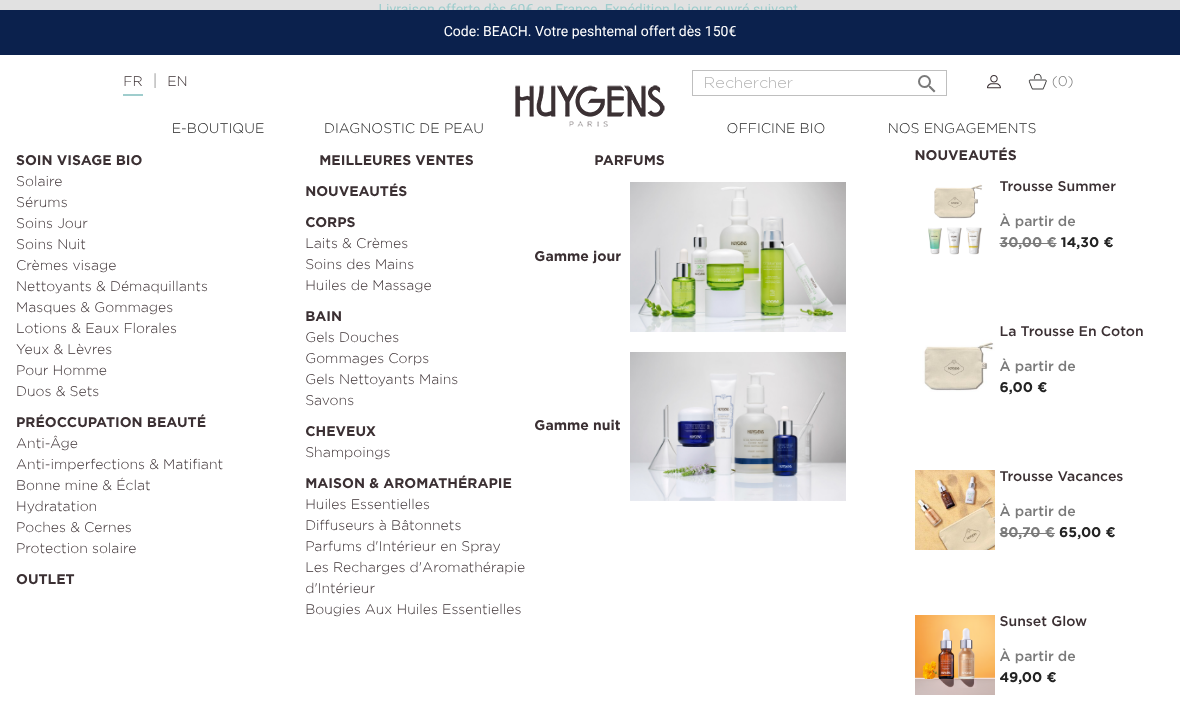 click on "Solaire" at bounding box center (153, 182) 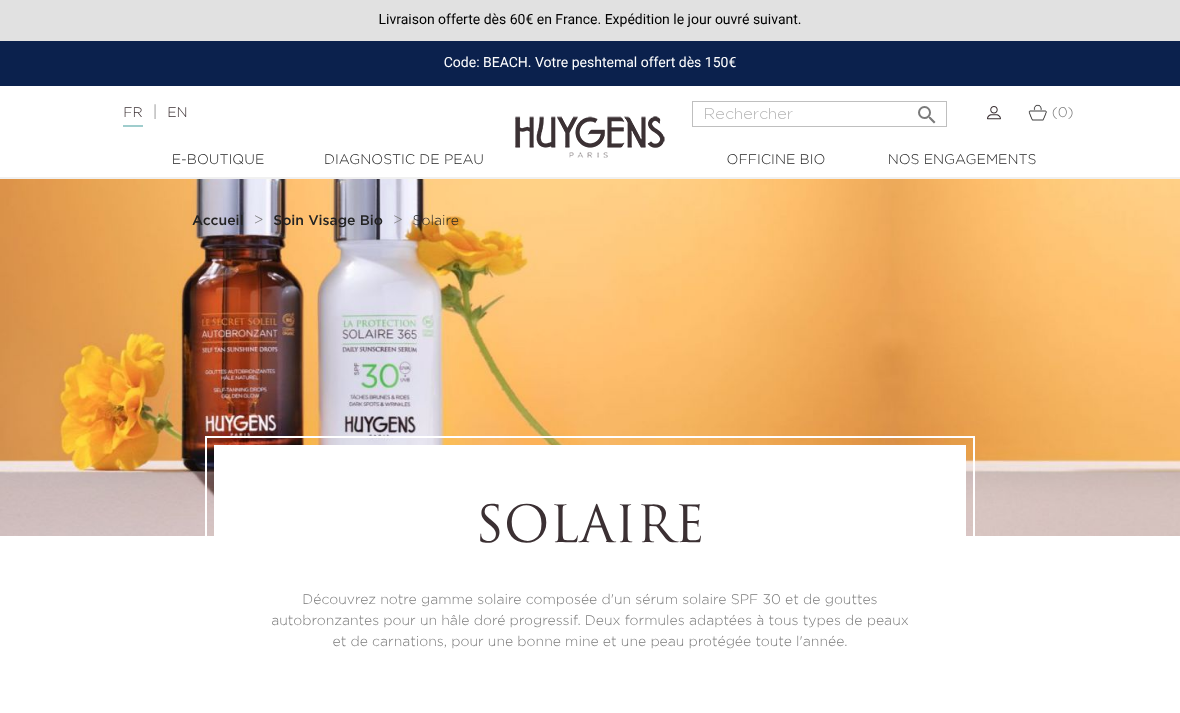 scroll, scrollTop: 0, scrollLeft: 0, axis: both 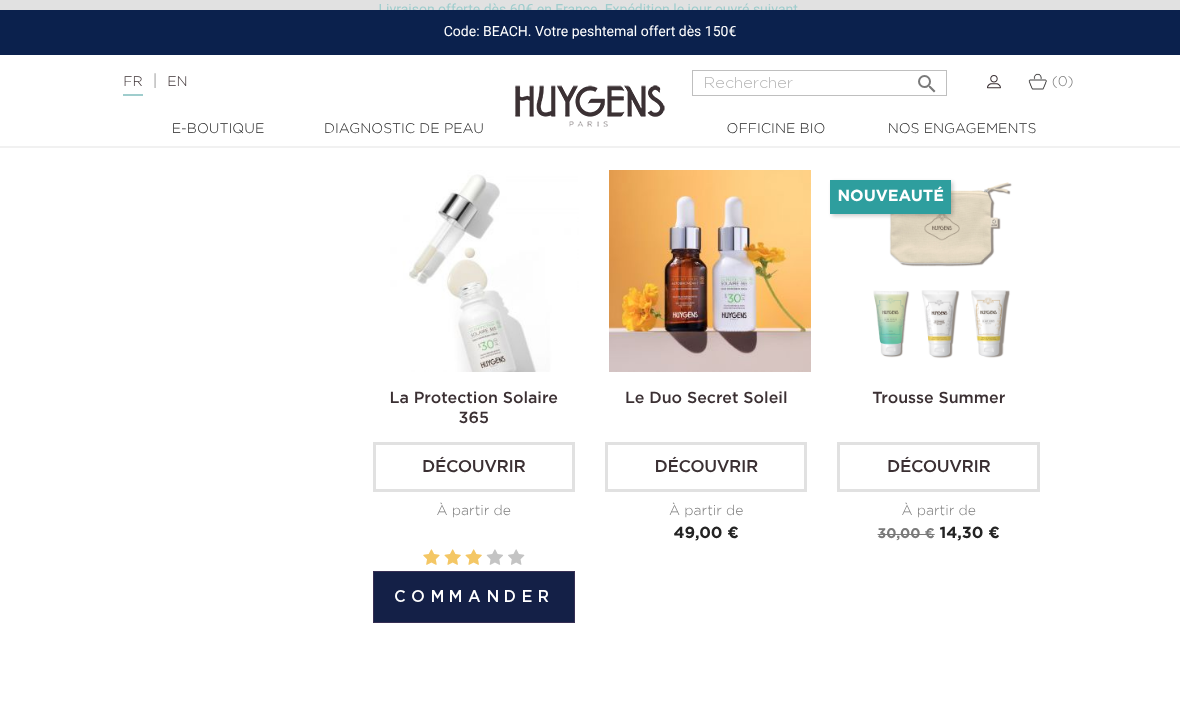 click on "La Protection Solaire 365" at bounding box center [474, 409] 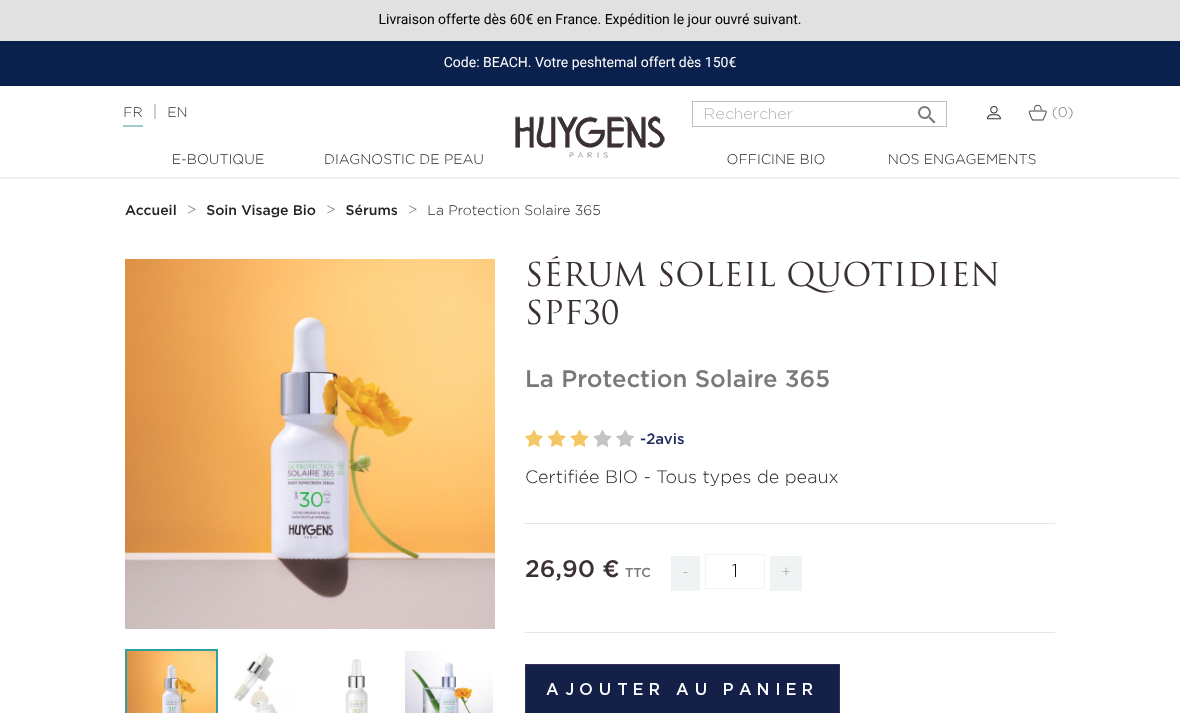 scroll, scrollTop: 0, scrollLeft: 0, axis: both 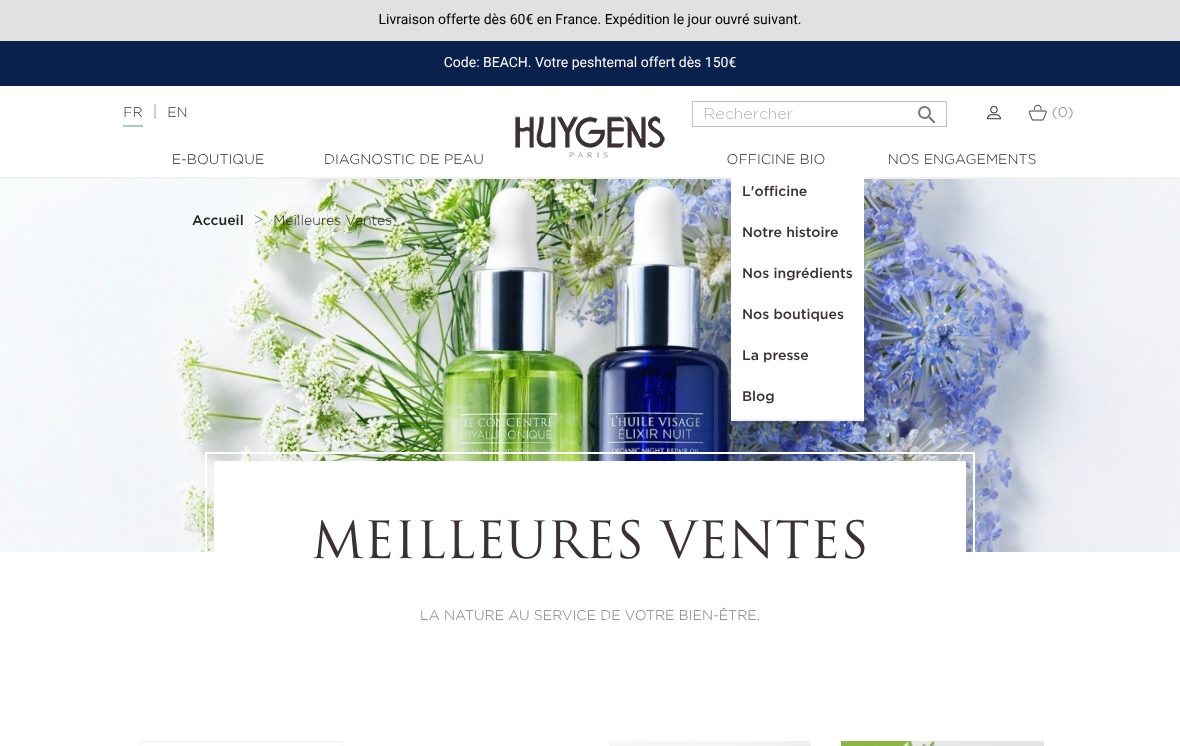 click on "Nos boutiques" at bounding box center [797, 315] 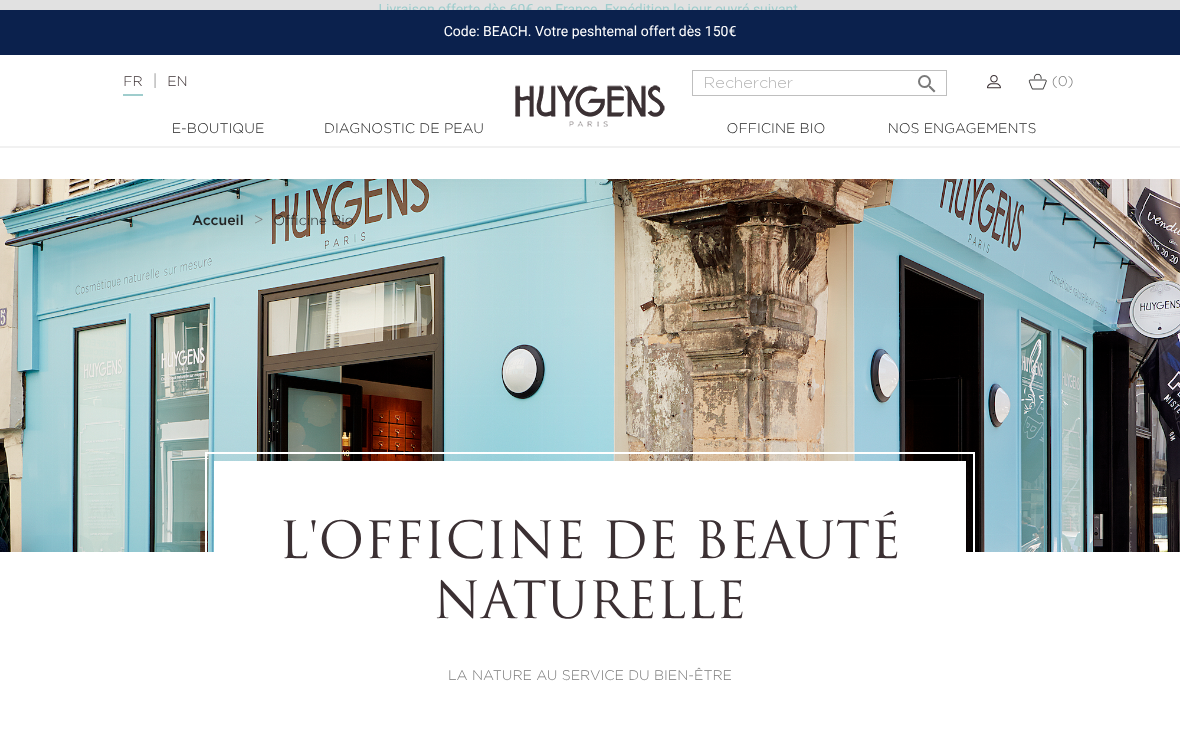 scroll, scrollTop: 981, scrollLeft: 0, axis: vertical 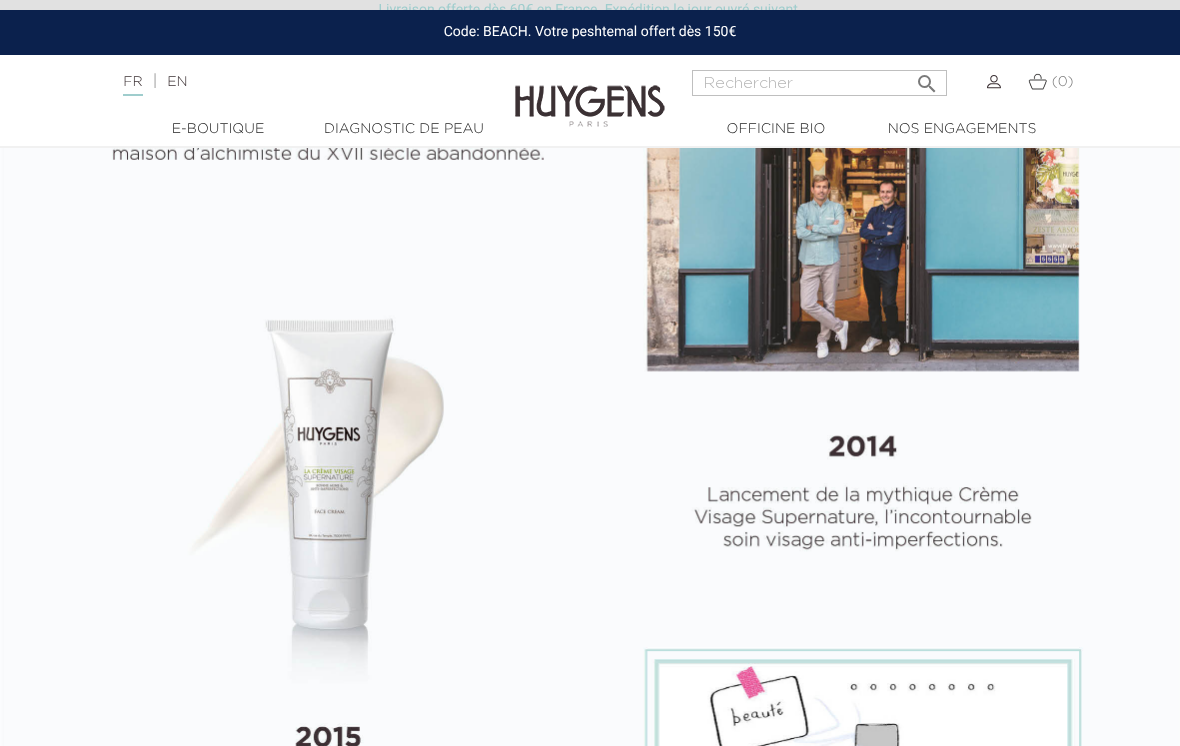 select on "FR" 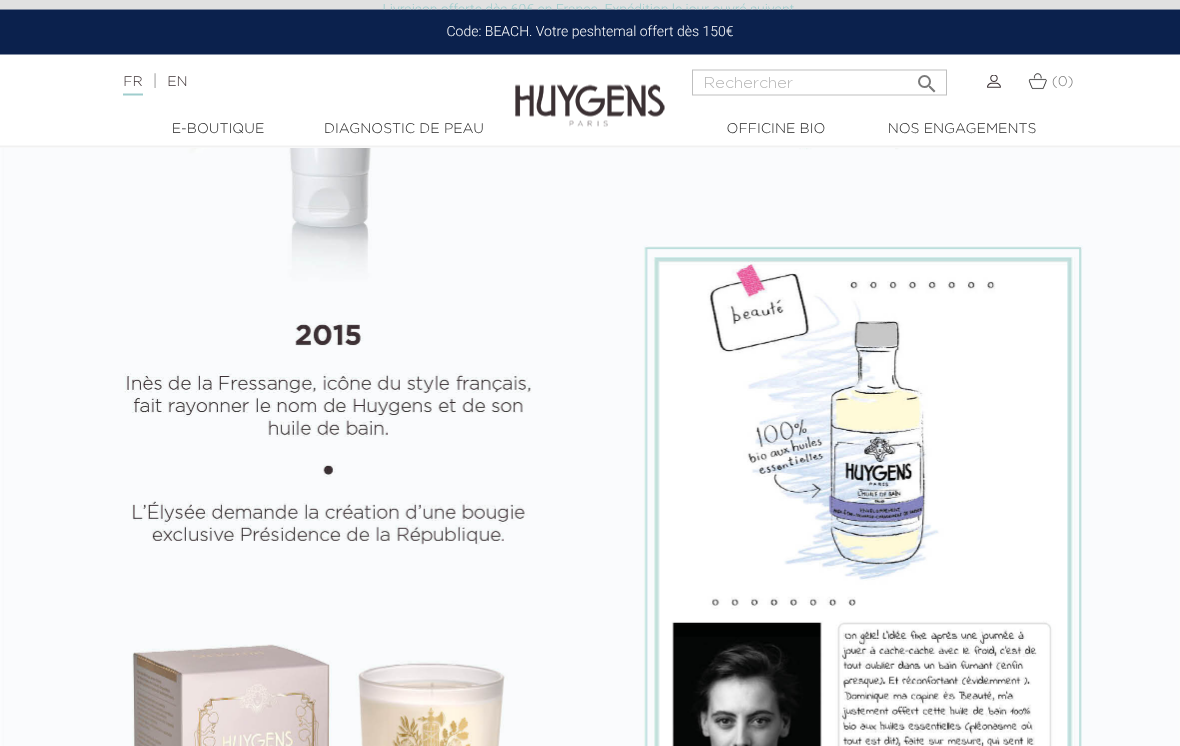 scroll, scrollTop: 1383, scrollLeft: 0, axis: vertical 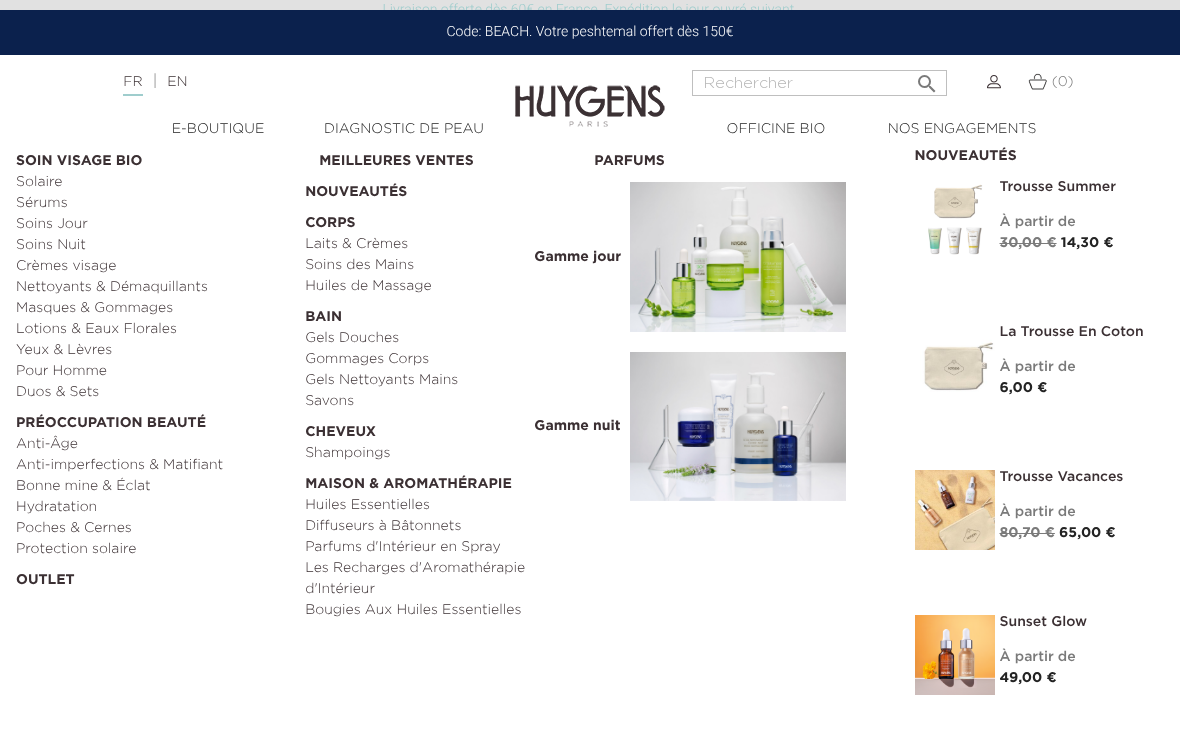click on "Soins des Mains" at bounding box center [442, 265] 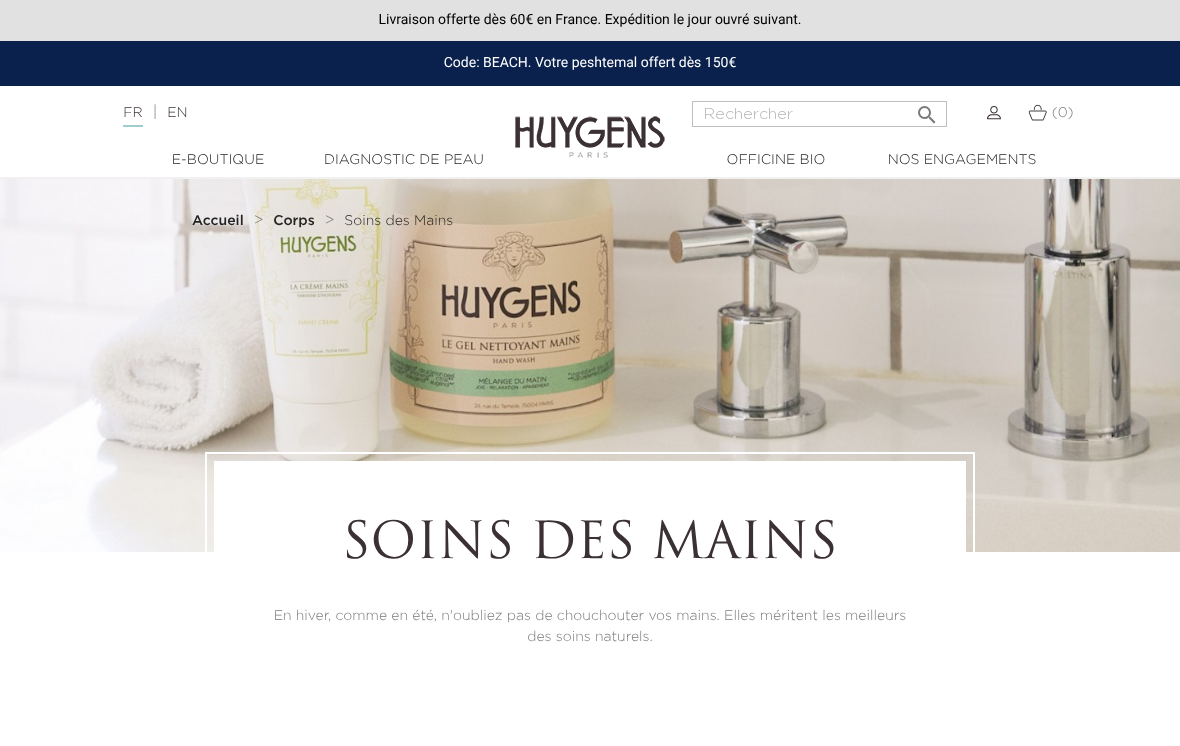 scroll, scrollTop: 0, scrollLeft: 0, axis: both 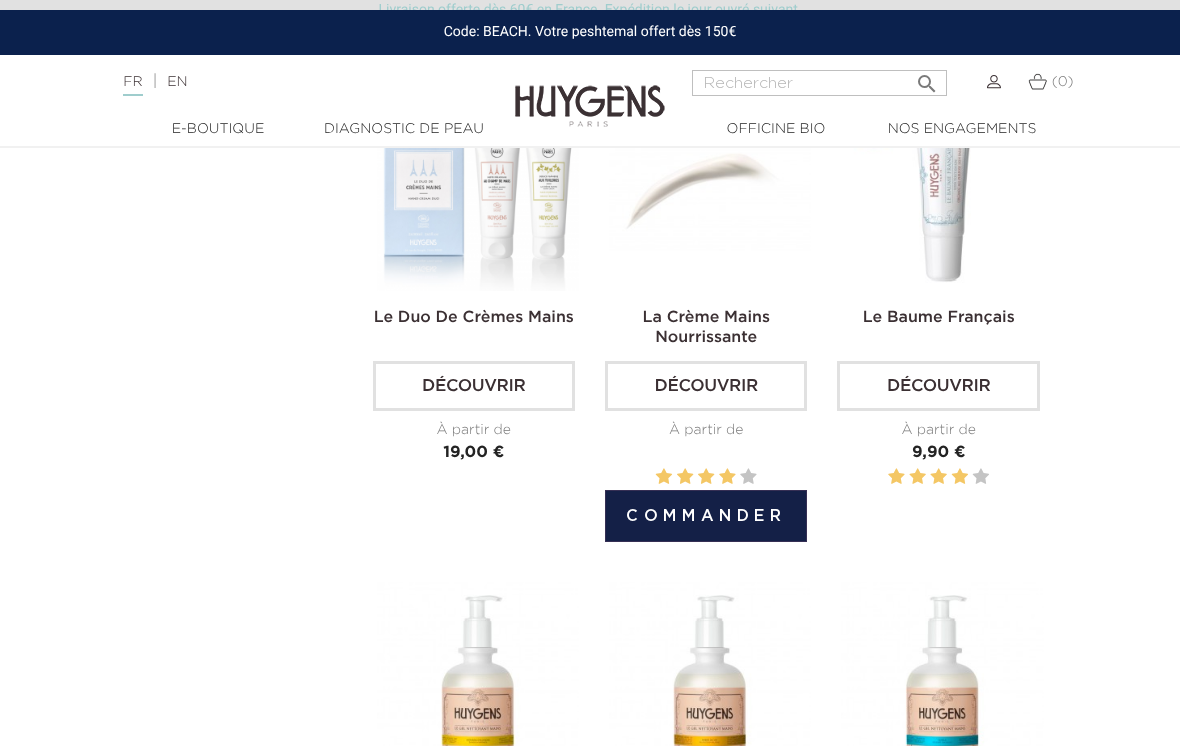 click at bounding box center [710, 190] 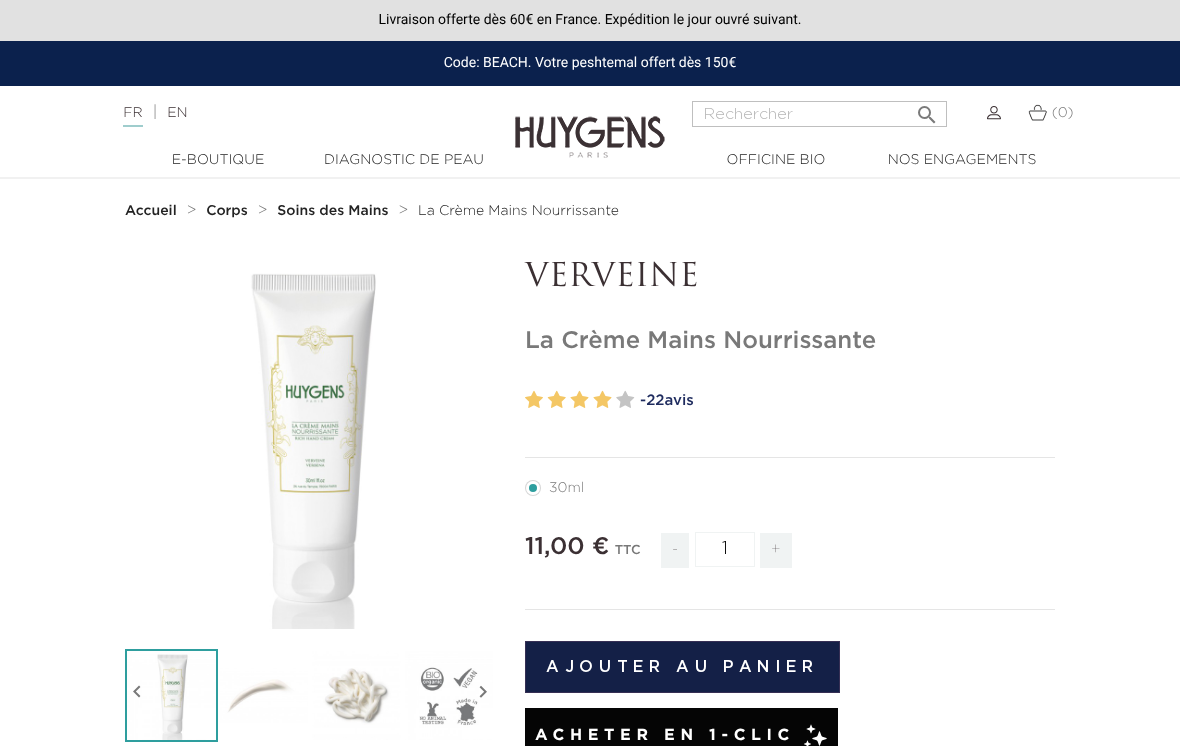 scroll, scrollTop: 0, scrollLeft: 0, axis: both 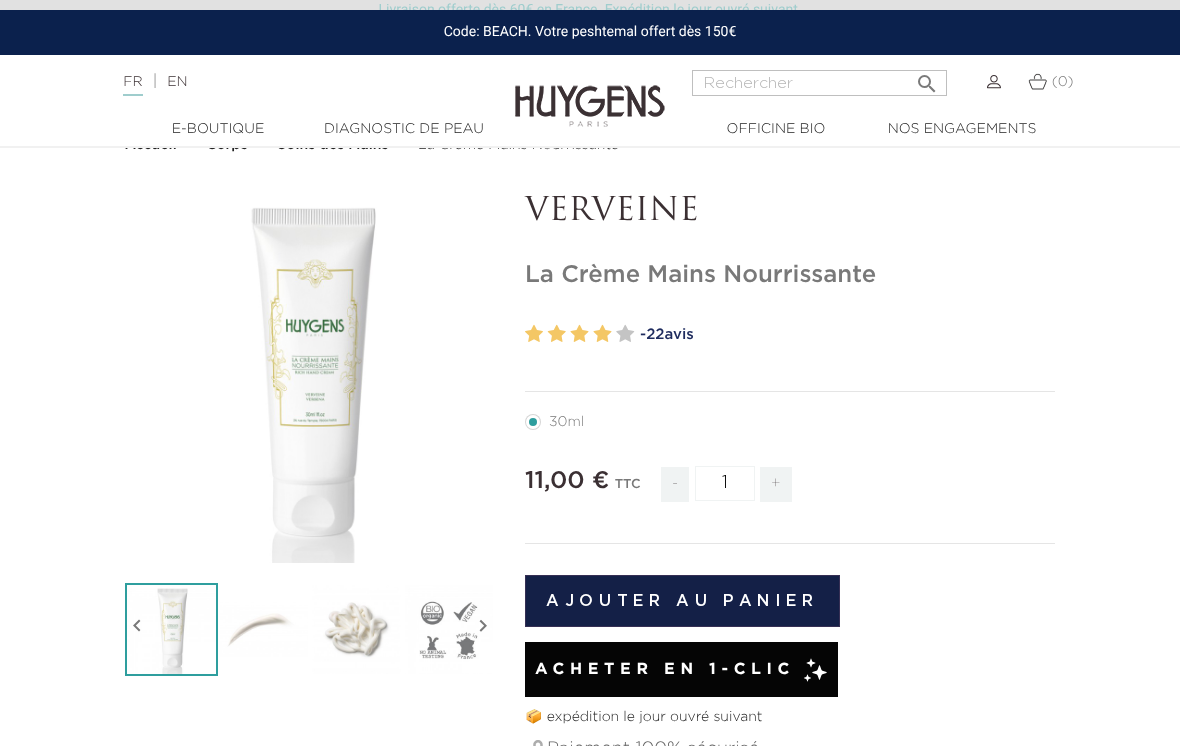 click on "-
22
avis" at bounding box center [847, 335] 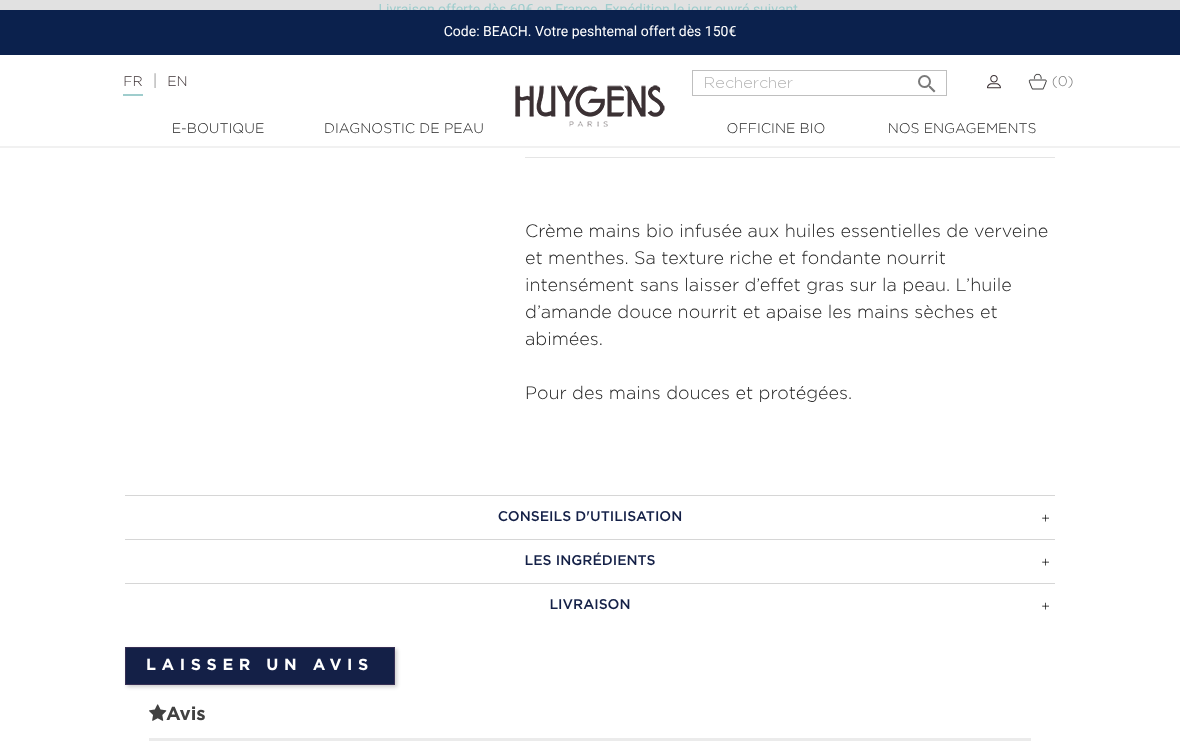 scroll, scrollTop: 688, scrollLeft: 0, axis: vertical 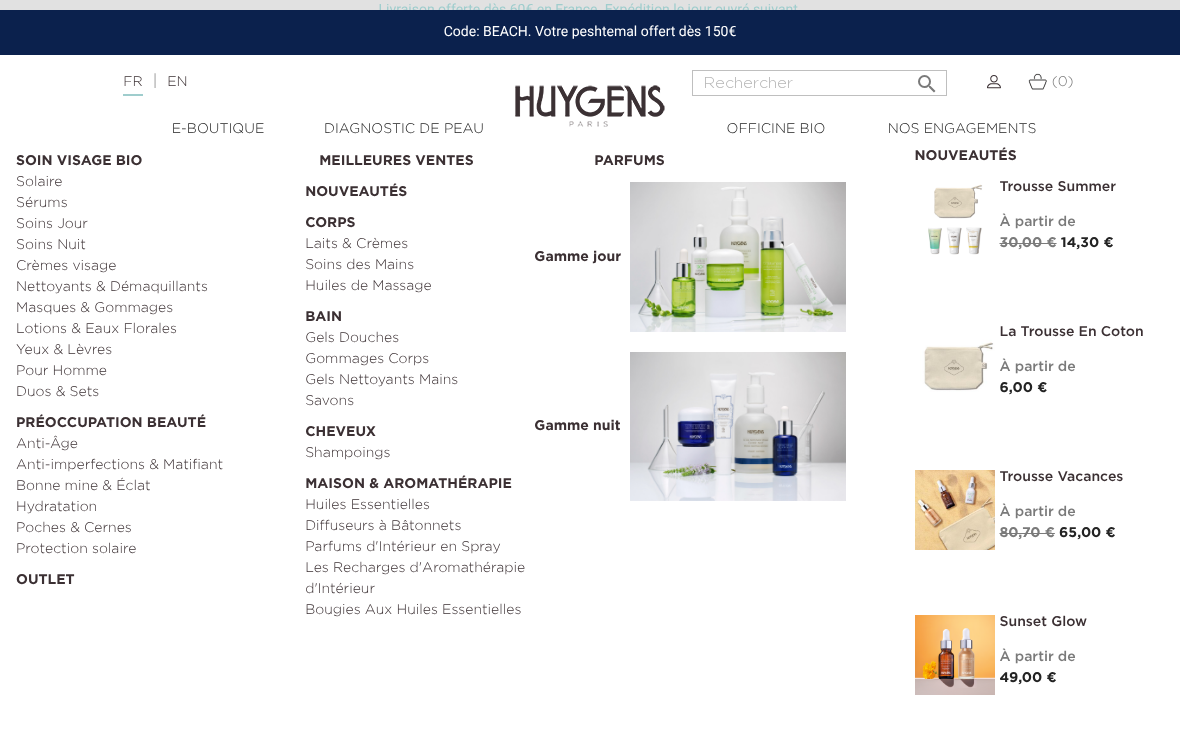 click on "Lotions & Eaux Florales" at bounding box center (153, 329) 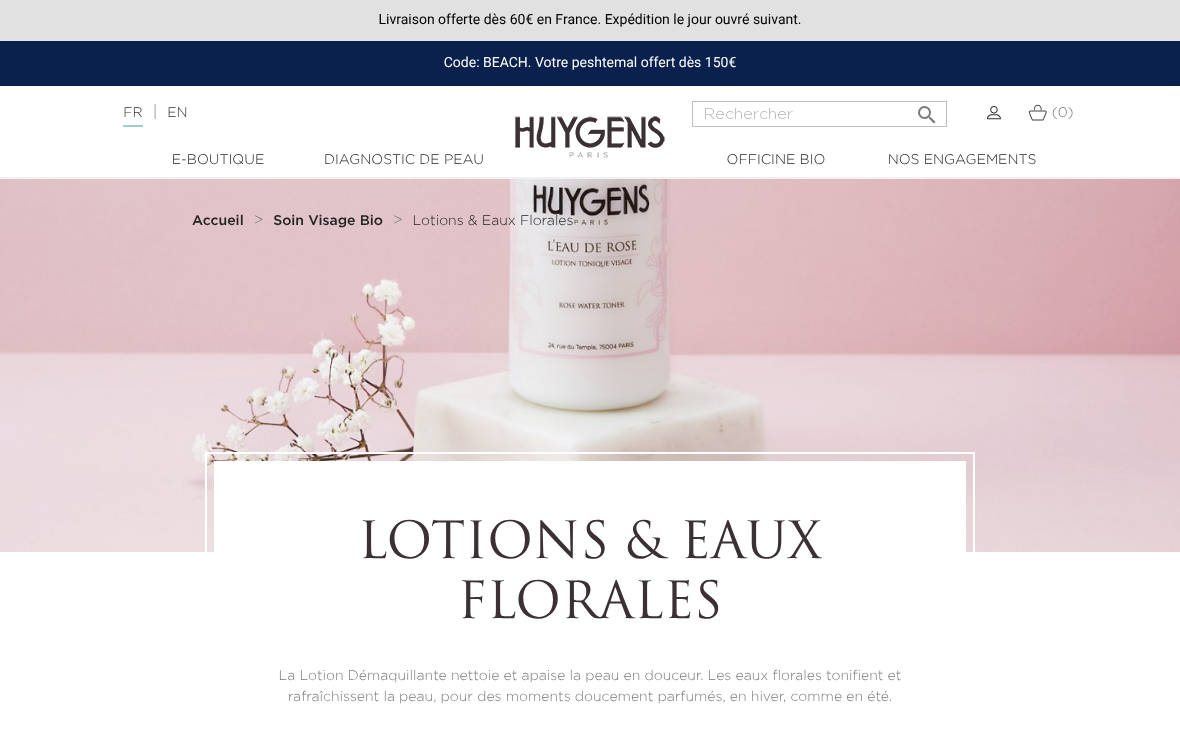 scroll, scrollTop: 0, scrollLeft: 0, axis: both 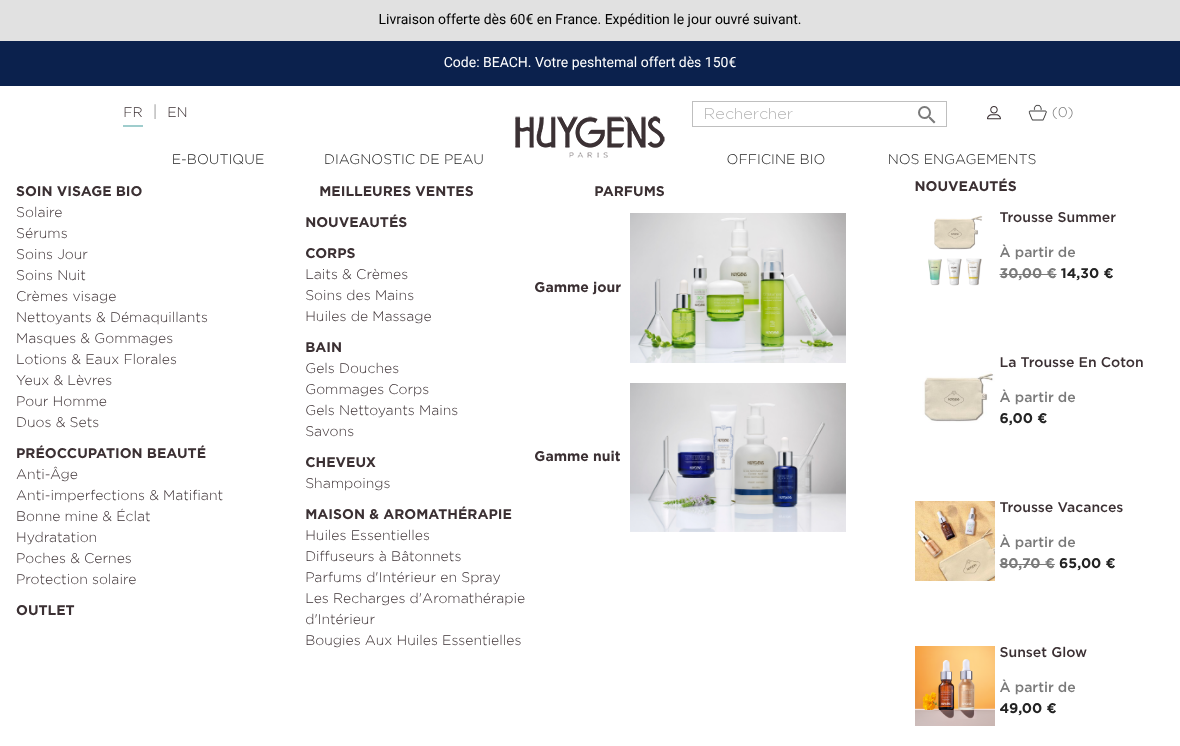 click on "Shampoings" at bounding box center (442, 484) 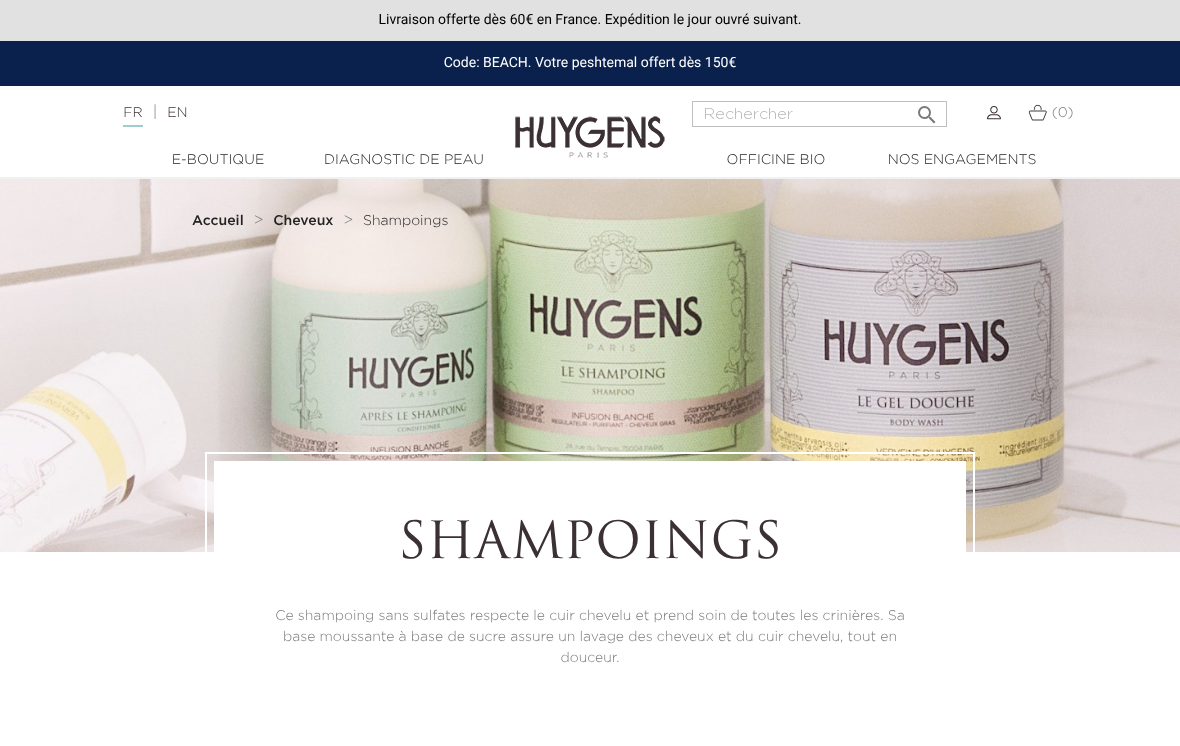 scroll, scrollTop: 0, scrollLeft: 0, axis: both 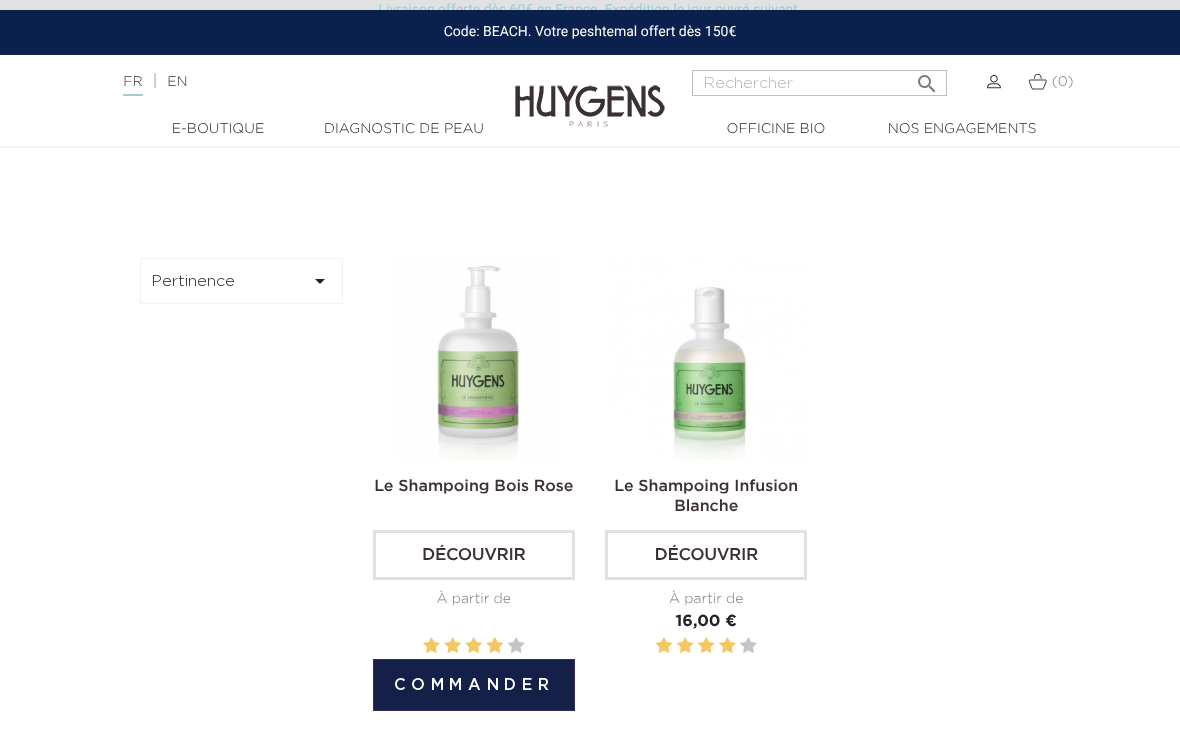 click on "Découvrir" at bounding box center (474, 555) 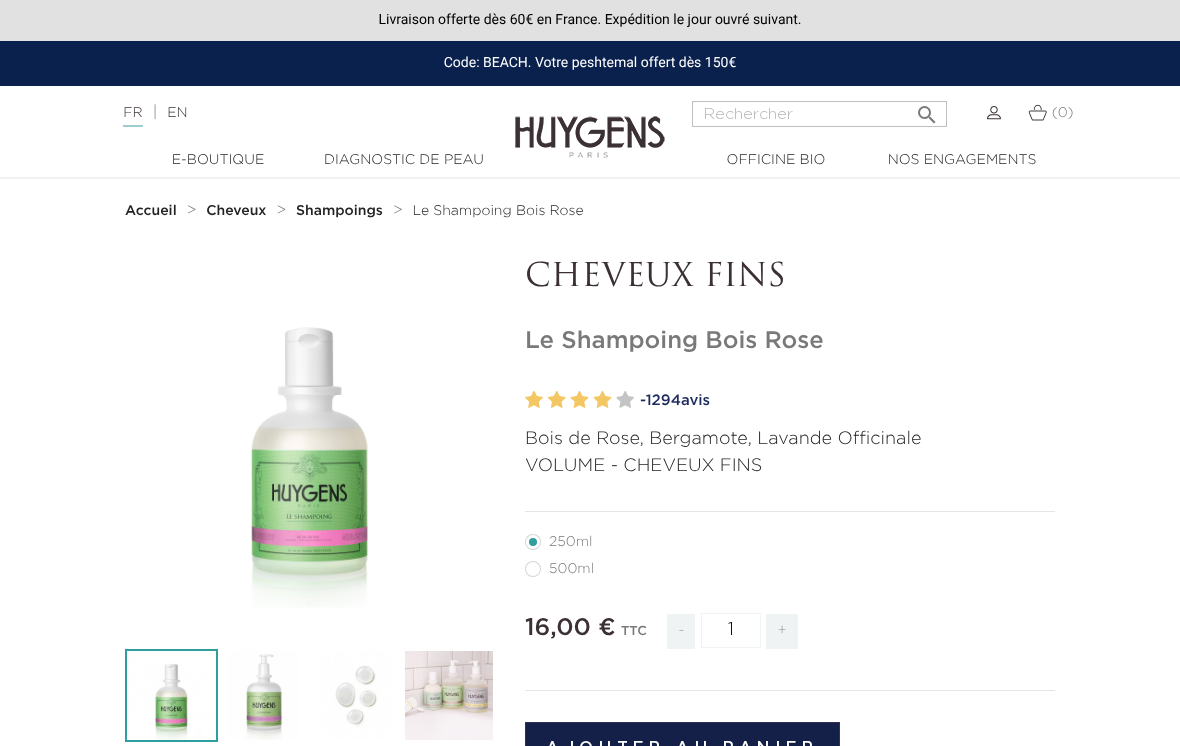 scroll, scrollTop: 0, scrollLeft: 0, axis: both 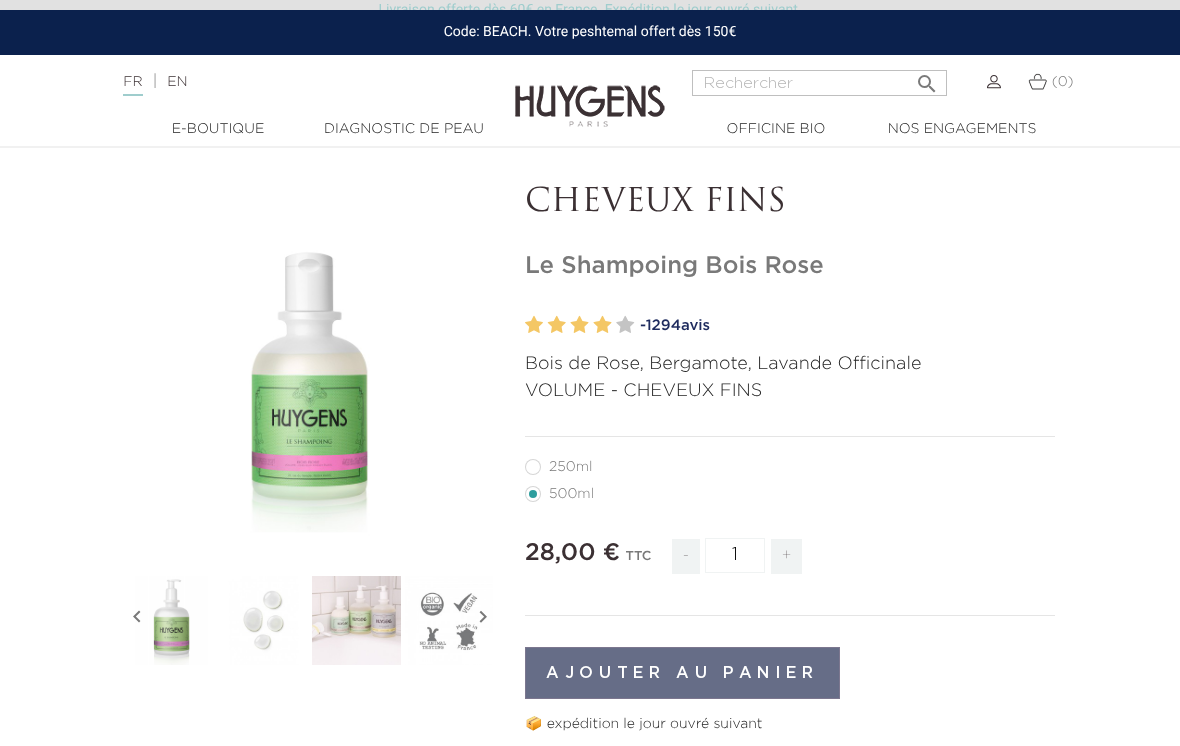click on "250ml" at bounding box center [570, 467] 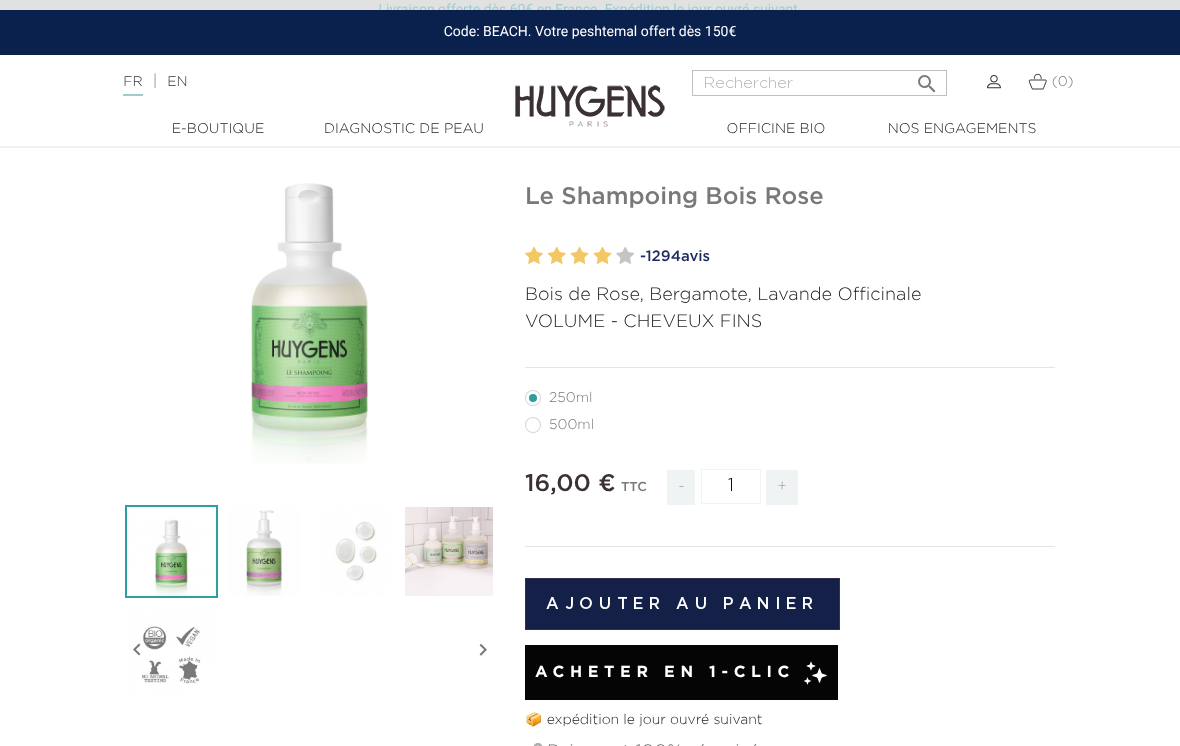 scroll, scrollTop: 0, scrollLeft: 0, axis: both 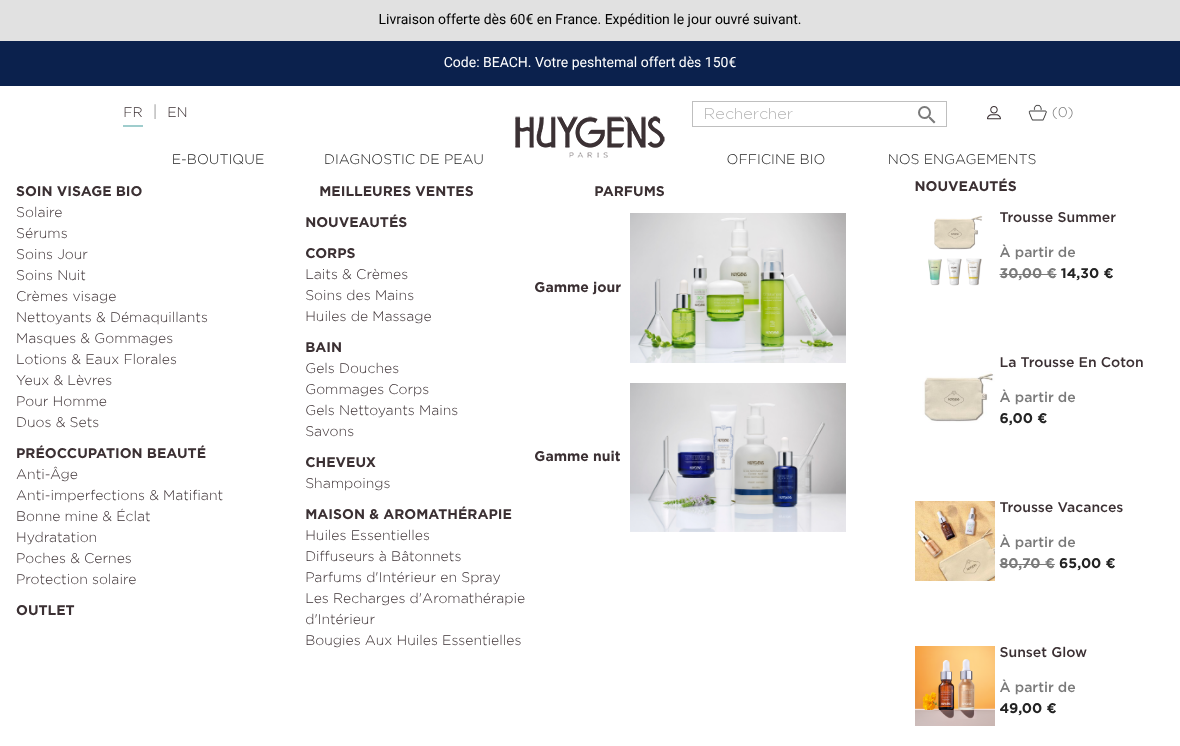 click at bounding box center [955, 396] 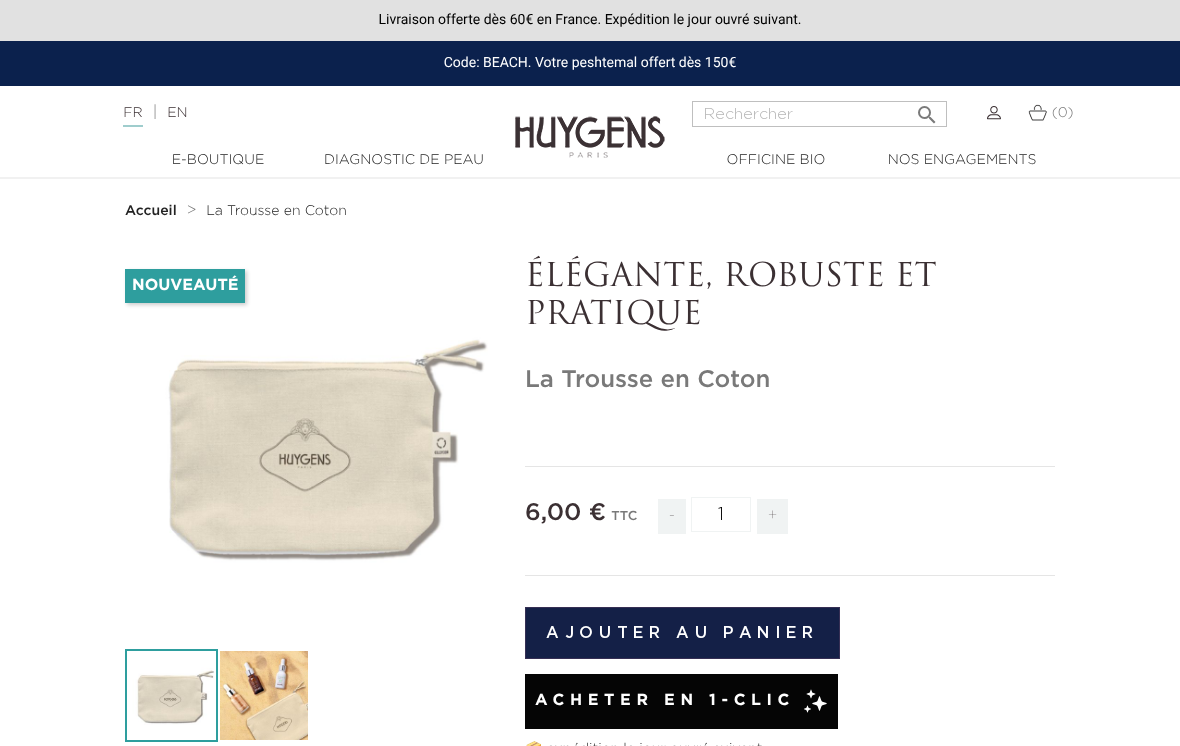 scroll, scrollTop: 0, scrollLeft: 0, axis: both 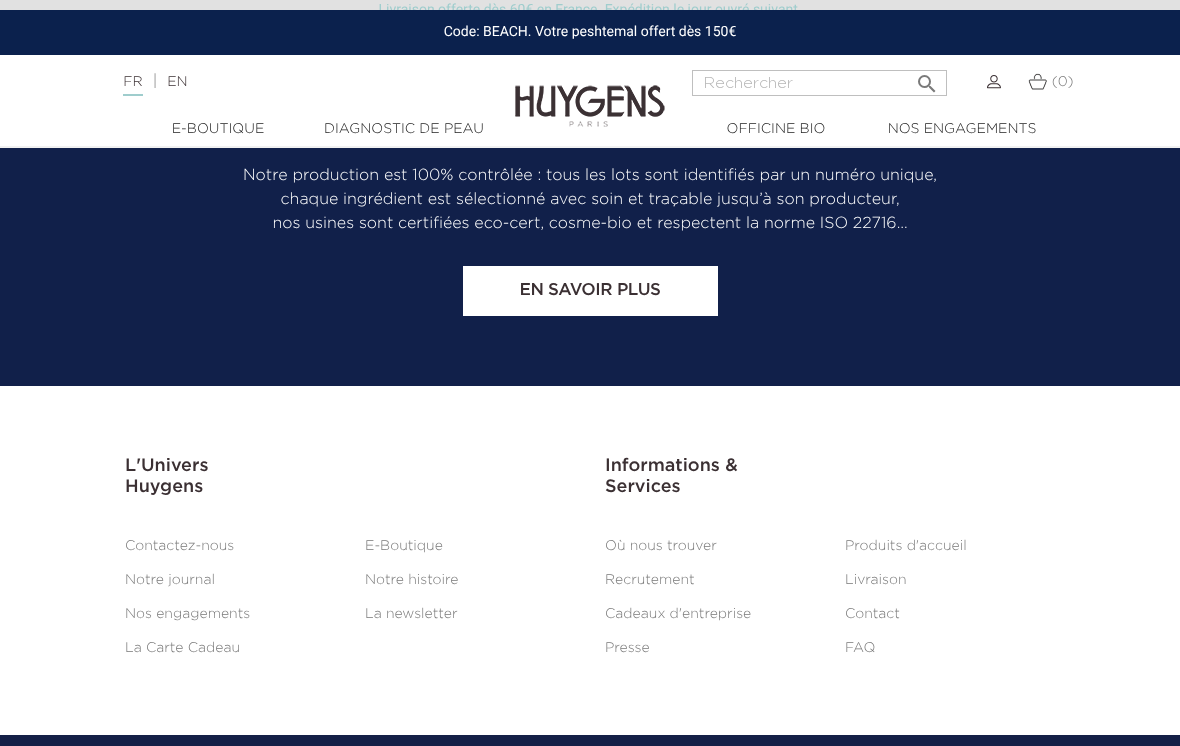 click on "Où nous trouver" at bounding box center (661, 546) 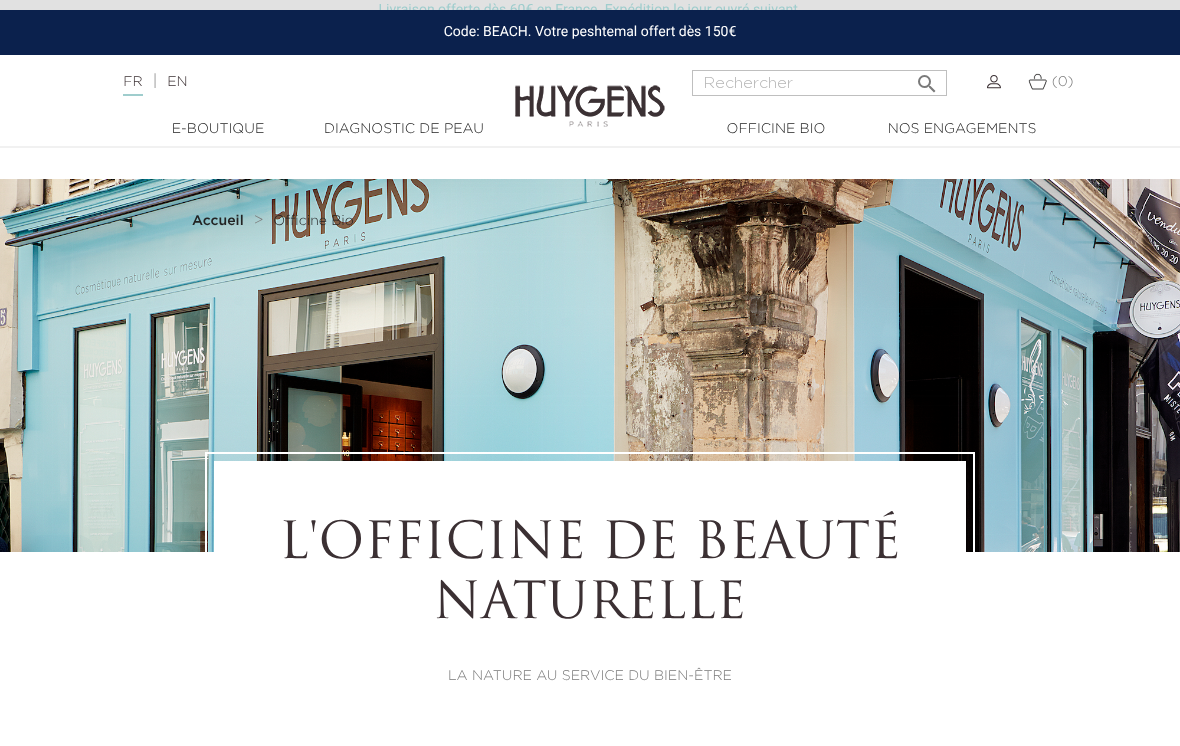 select on "FR" 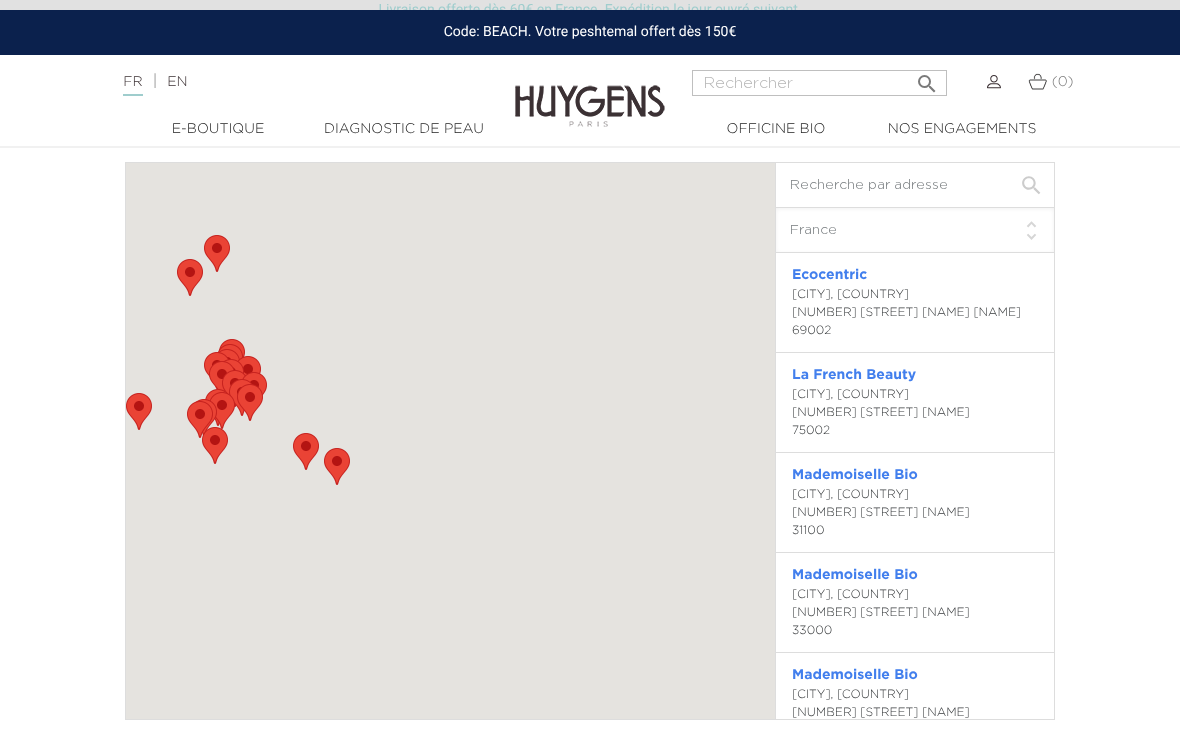 scroll, scrollTop: 0, scrollLeft: 0, axis: both 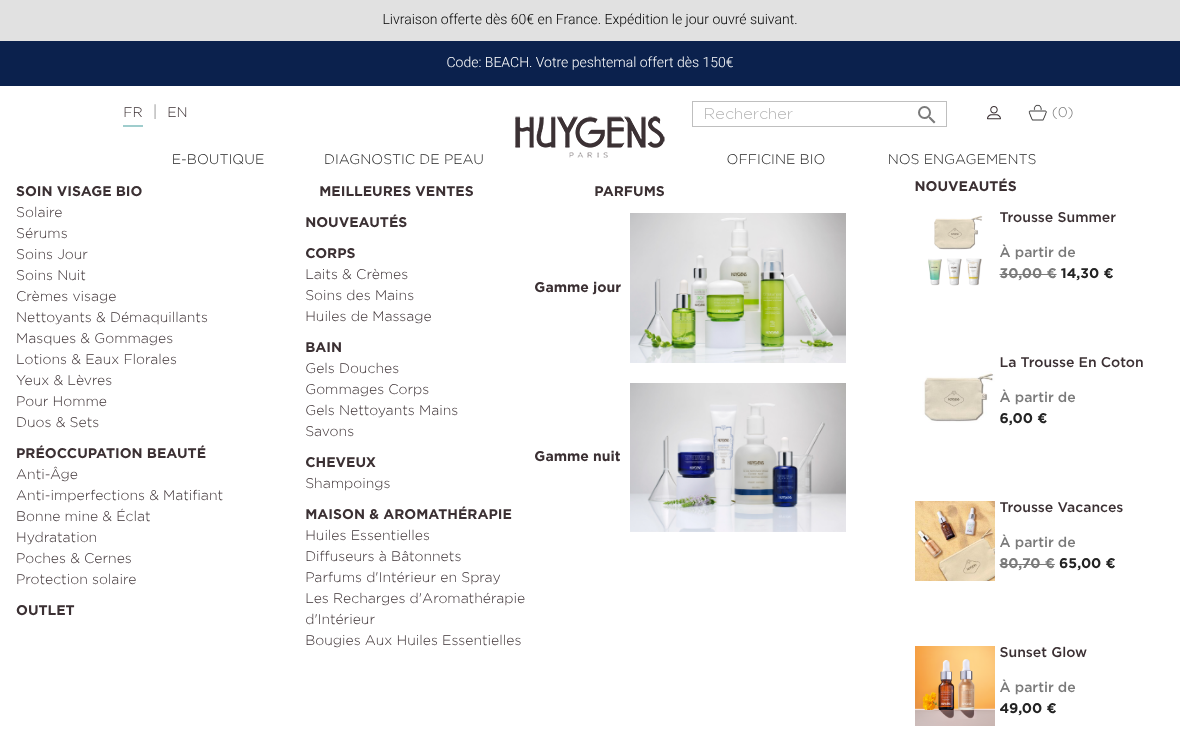 click on "Protection solaire" at bounding box center (153, 580) 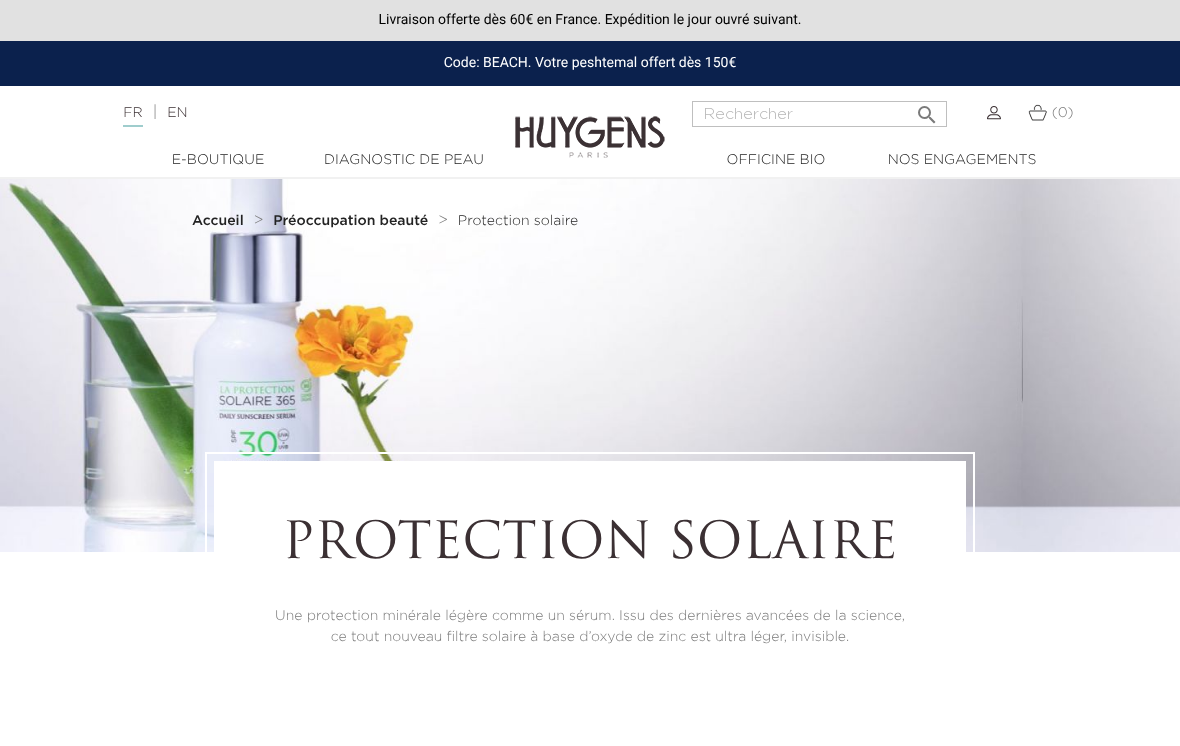 scroll, scrollTop: 0, scrollLeft: 0, axis: both 